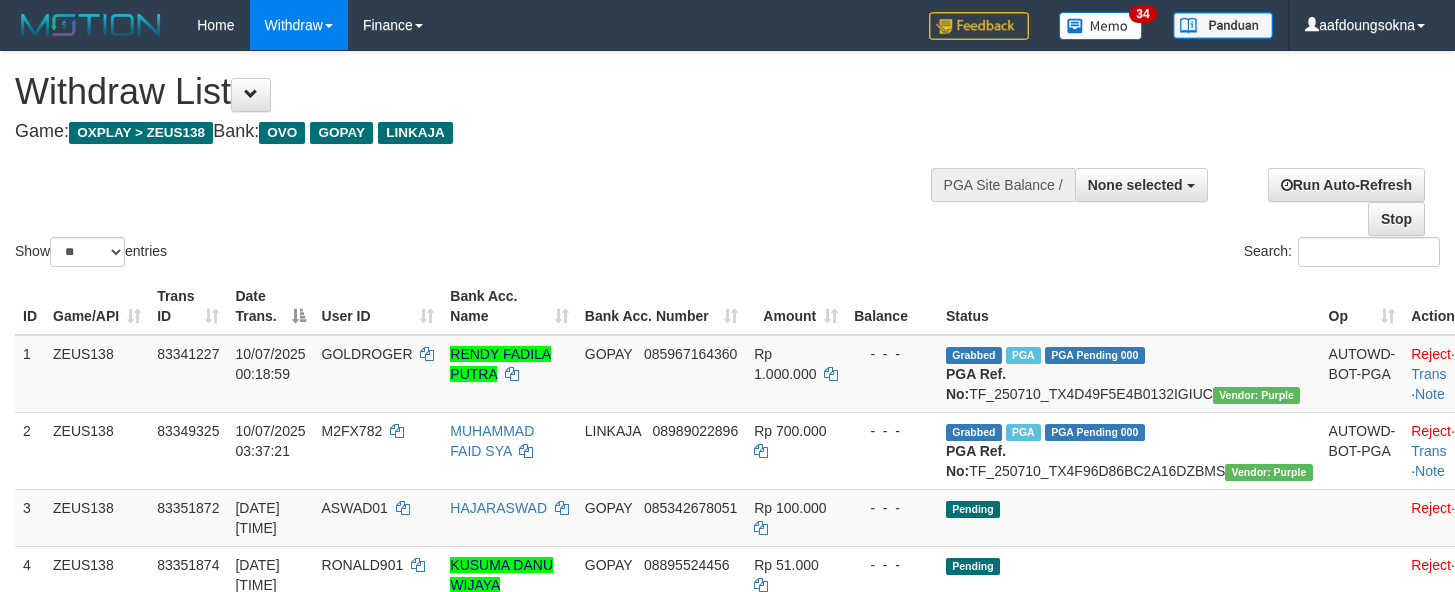 scroll, scrollTop: 356, scrollLeft: 0, axis: vertical 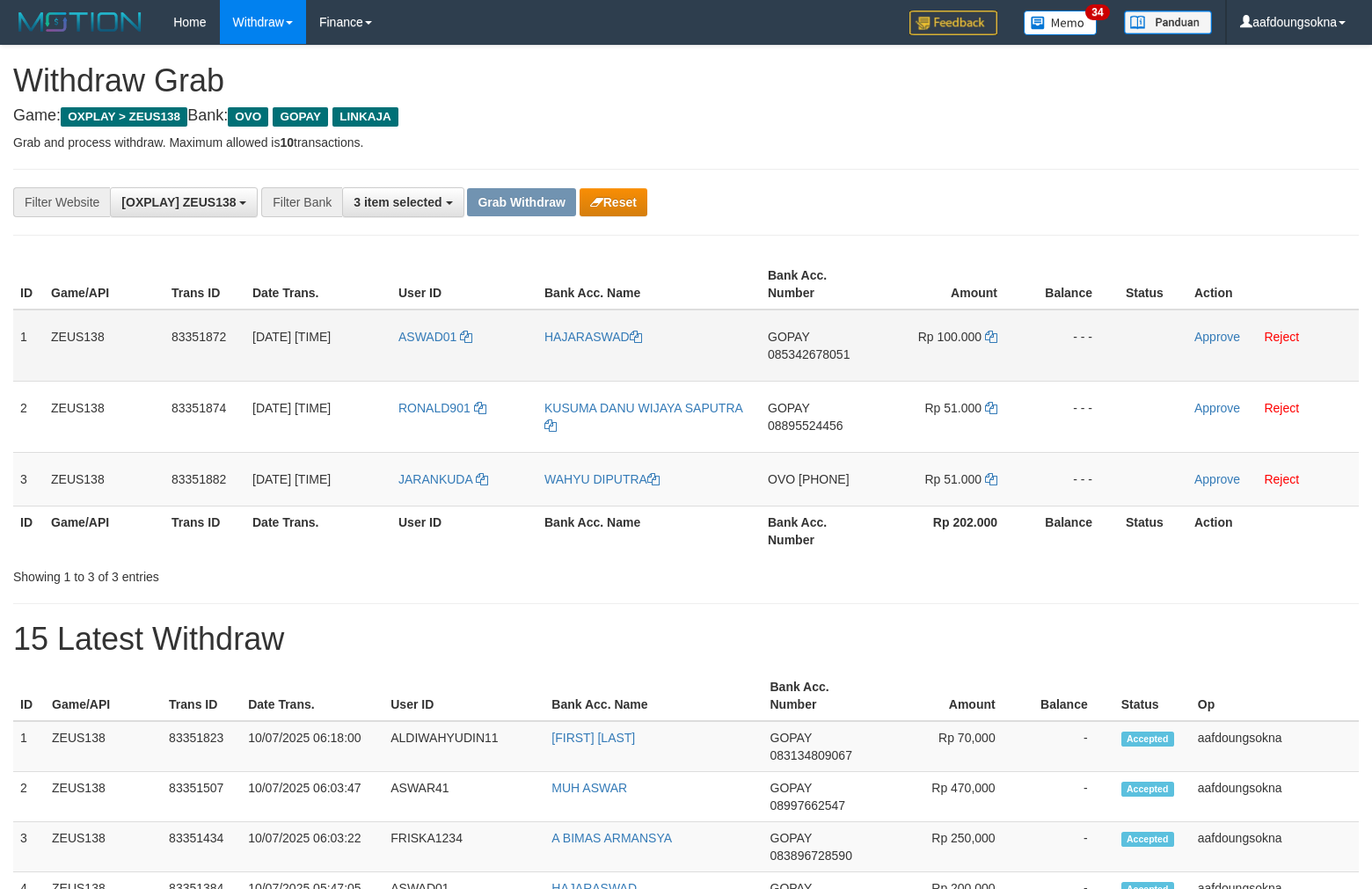 click on "ASWAD01" at bounding box center (464, 346) 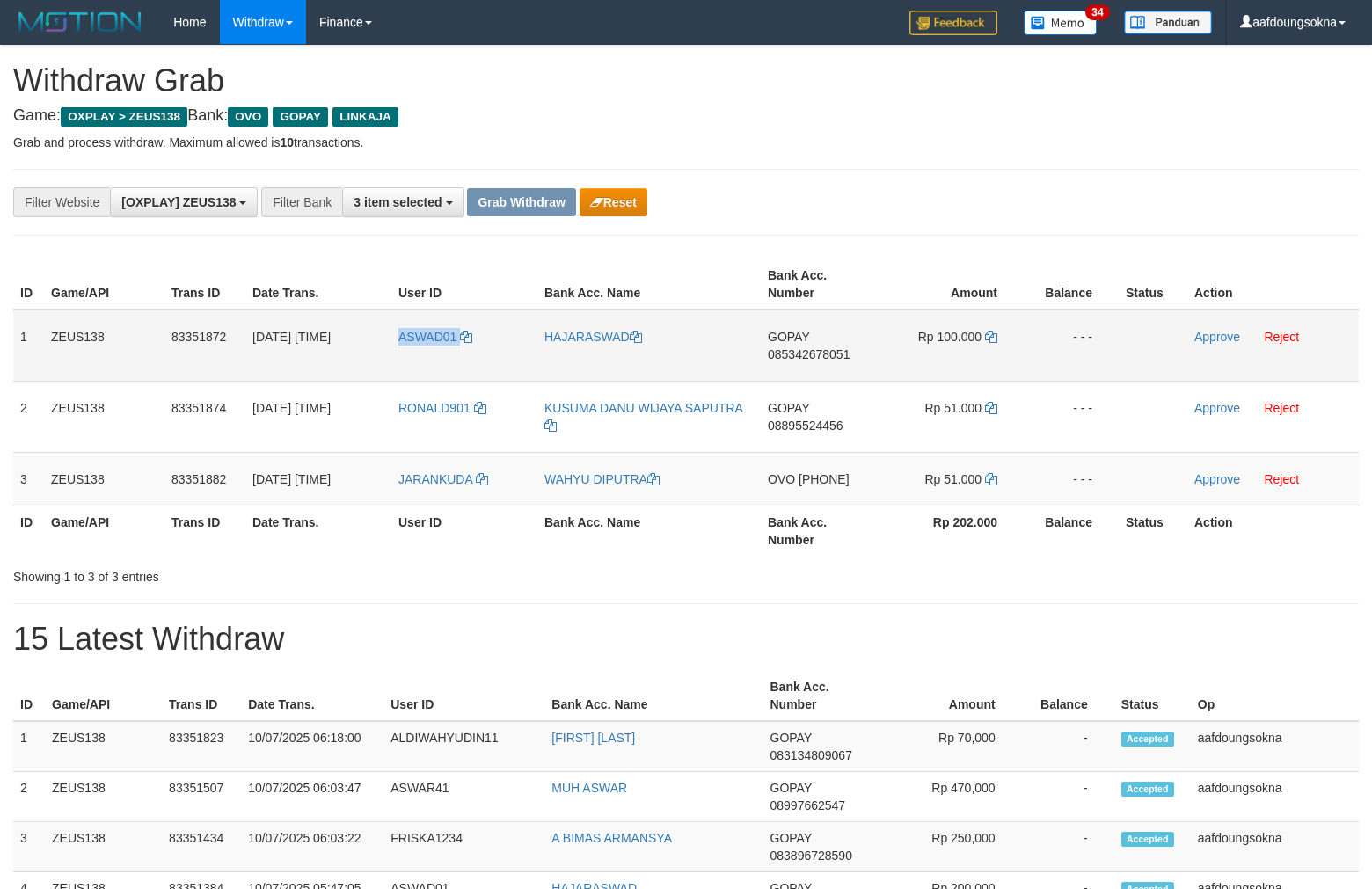 copy on "ASWAD01" 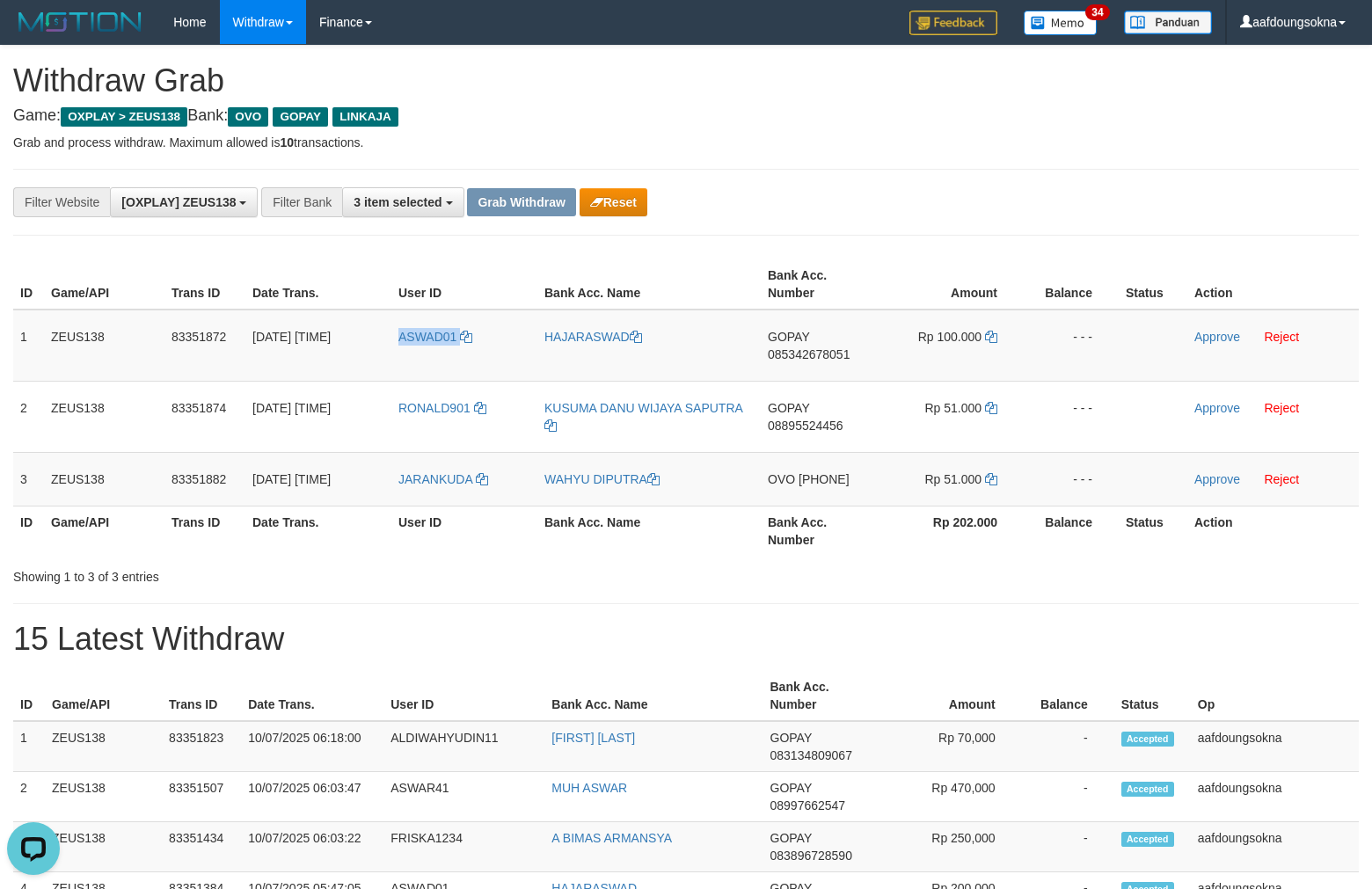 scroll, scrollTop: 0, scrollLeft: 0, axis: both 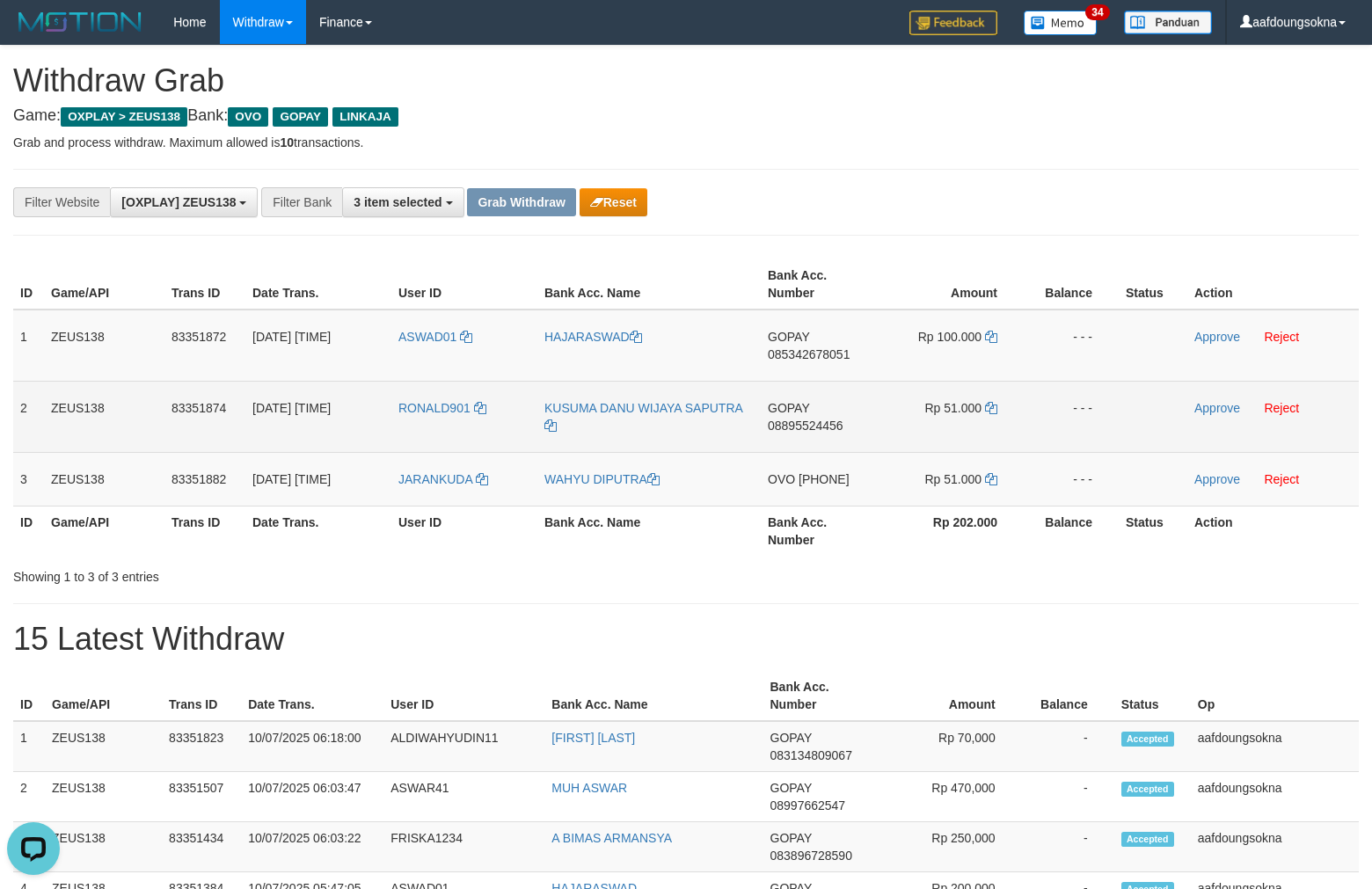 click on "RONALD901" at bounding box center (464, 416) 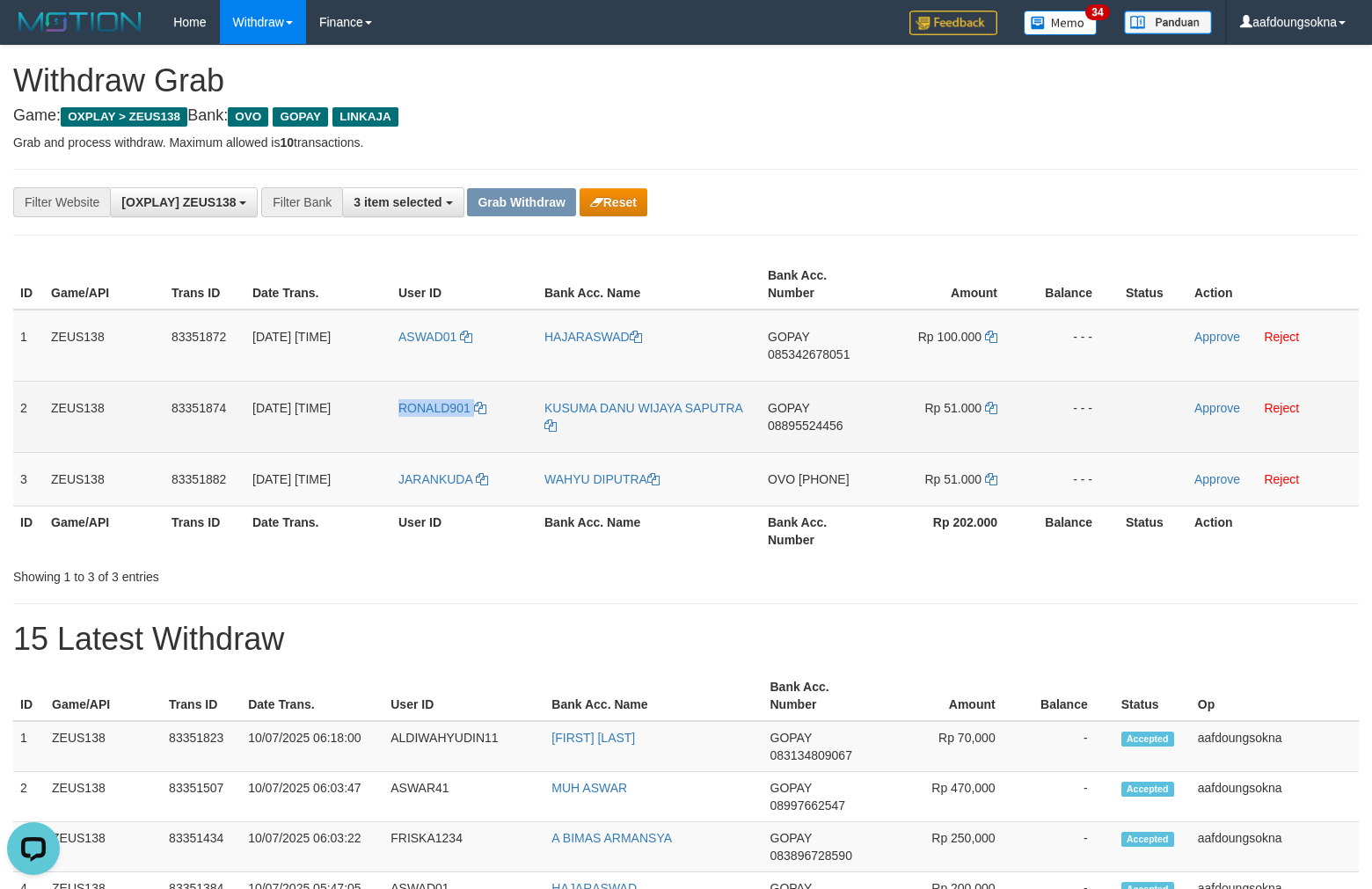 click on "RONALD901" at bounding box center [464, 416] 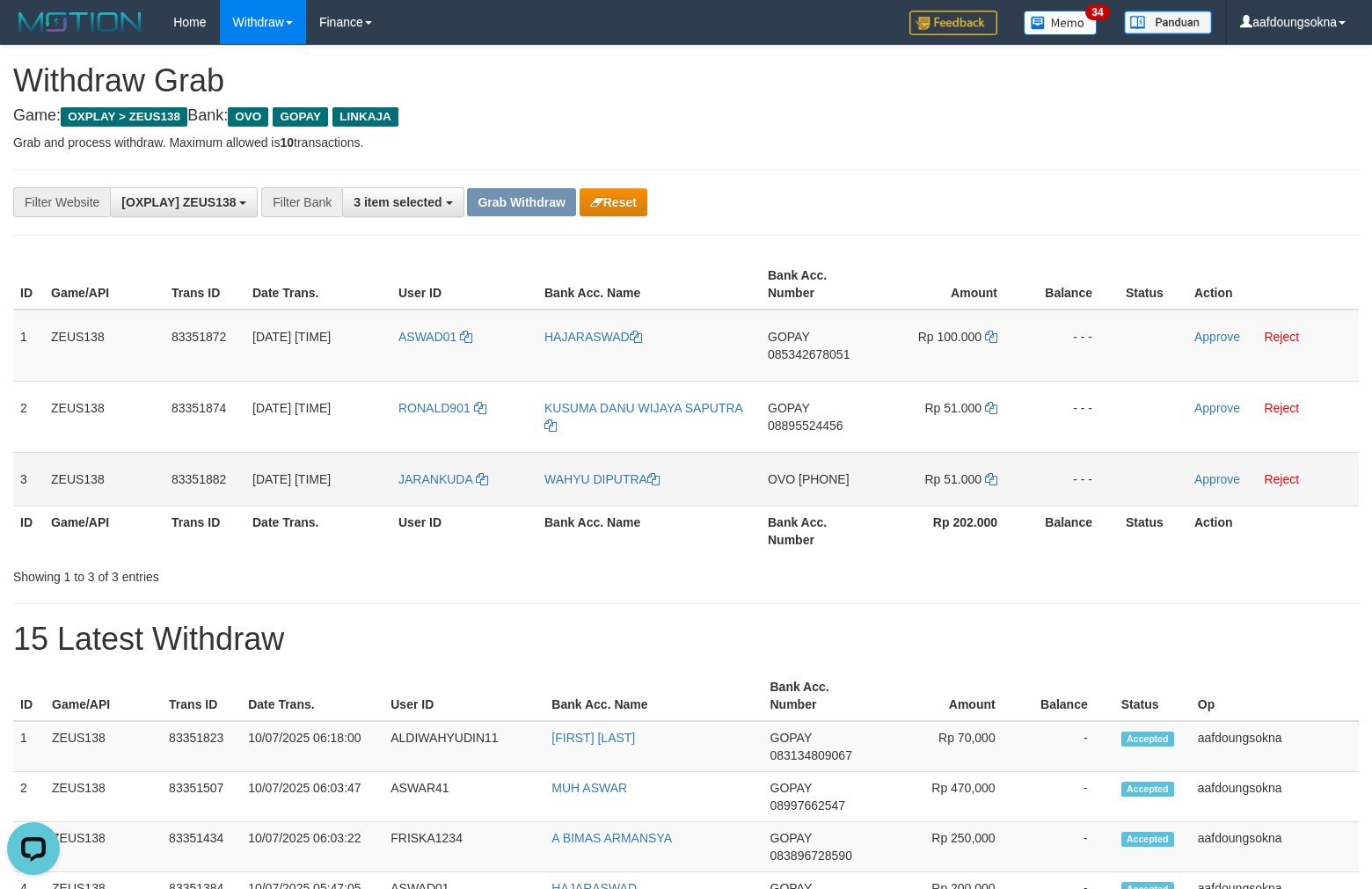 click on "JARANKUDA" at bounding box center [464, 346] 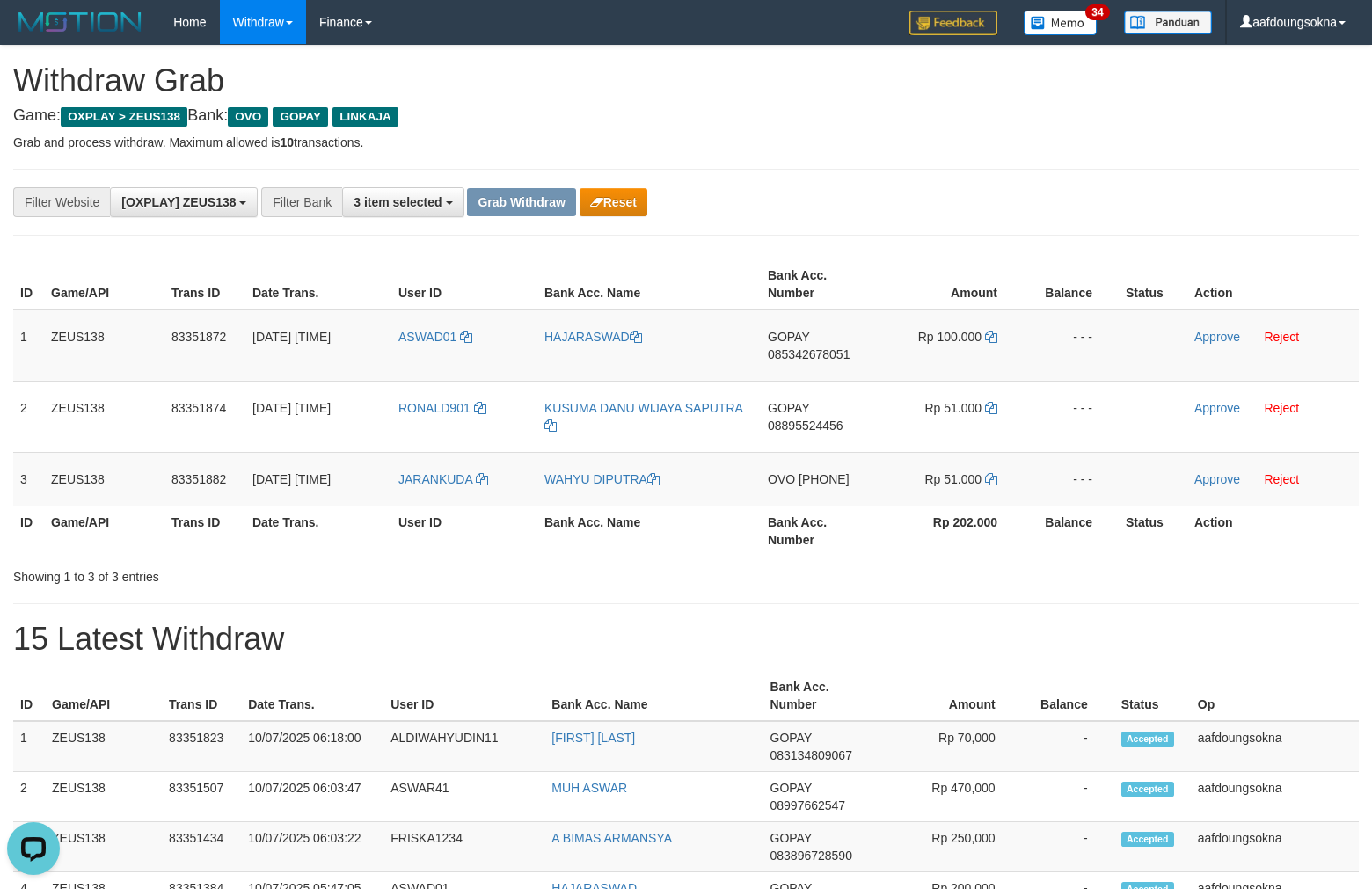 drag, startPoint x: 13, startPoint y: 326, endPoint x: 1381, endPoint y: 481, distance: 1376.7531 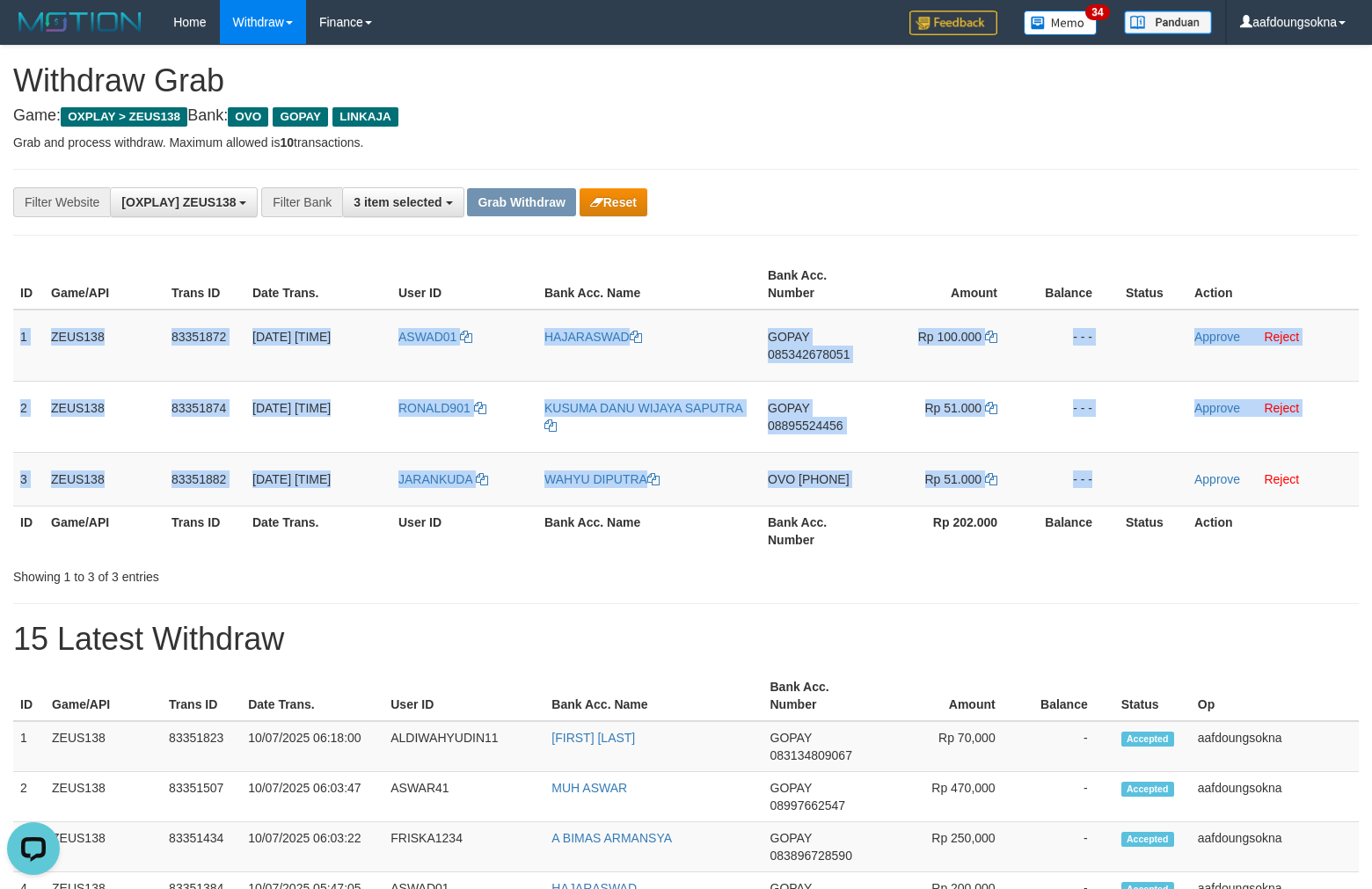 copy on "1
ZEUS138
83351872
10/07/2025 06:19:44
ASWAD01
HAJARASWAD
GOPAY
085342678051
Rp 100.000
- - -
Approve
Reject
2
ZEUS138
83351874
10/07/2025 06:19:56
RONALD901
KUSUMA DANU WIJAYA SAPUTRA
GOPAY
08895524456
Rp 51.000
- - -
Approve
Reject
3
ZEUS138
83351882
10/07/2025 06:20:39
JARANKUDA
WAHYU DIPUTRA
OVO
085655912213
Rp 51.000
- - -" 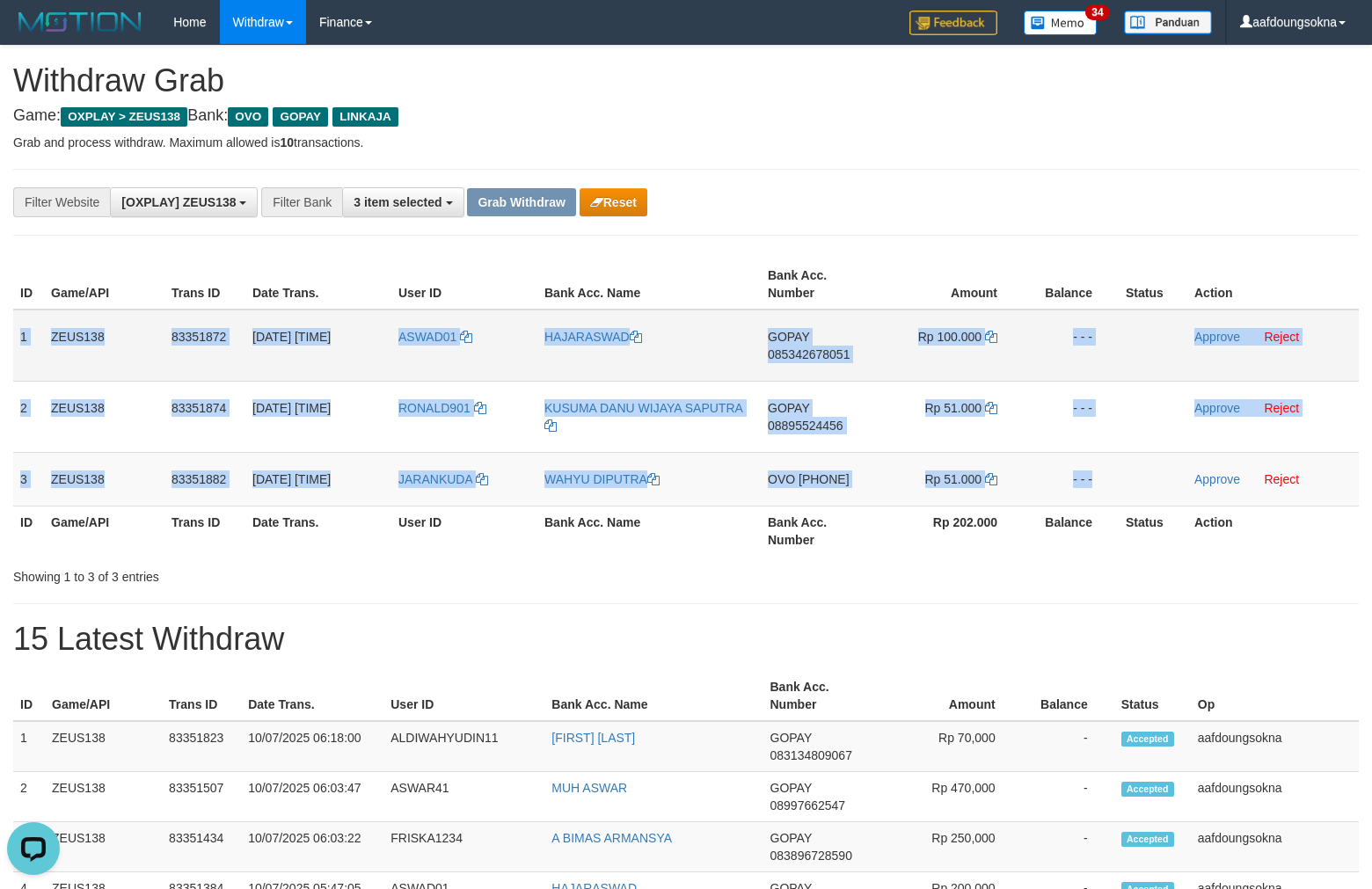 click on "085342678051" at bounding box center (808, 354) 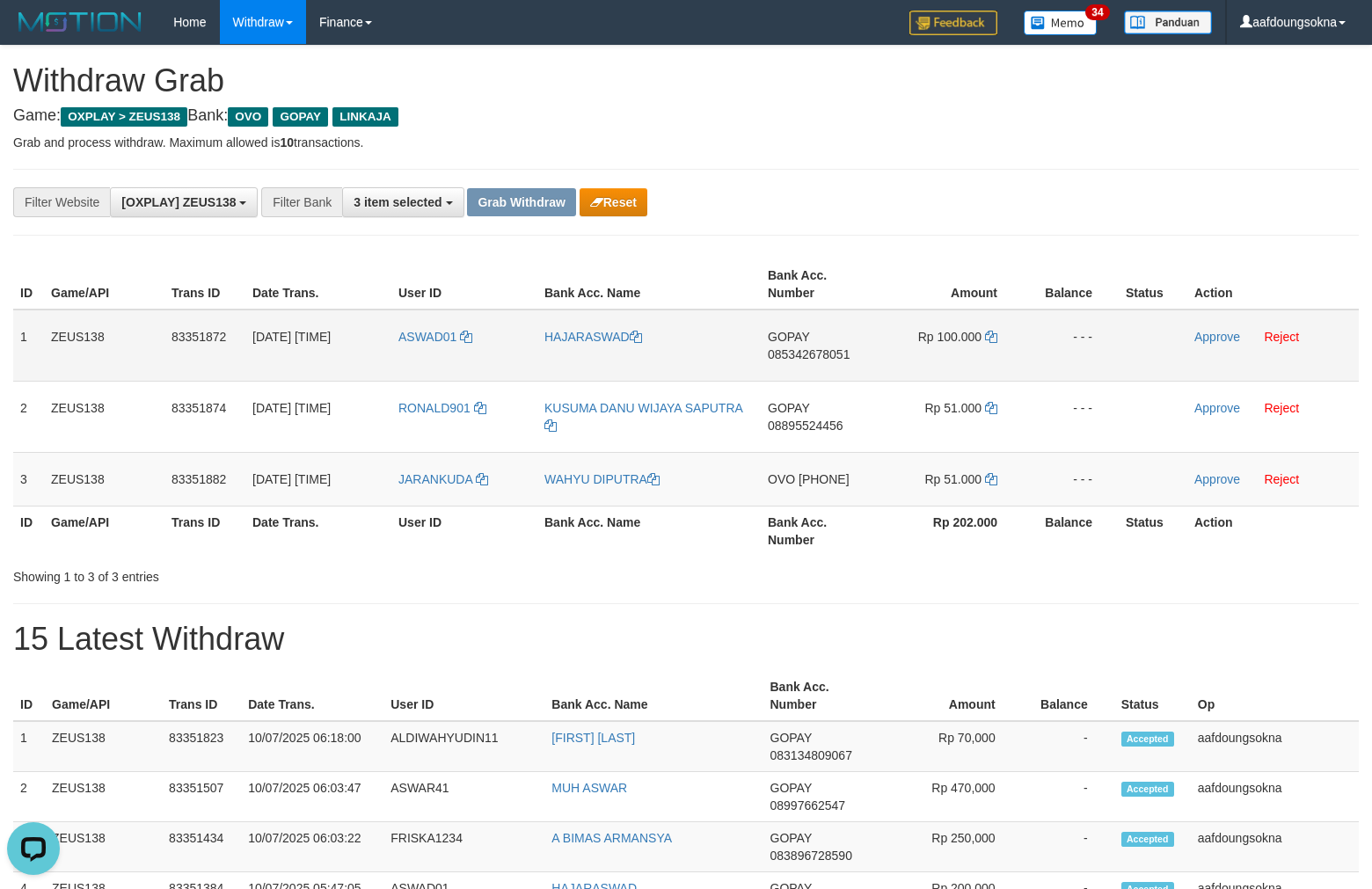 click on "085342678051" at bounding box center (808, 354) 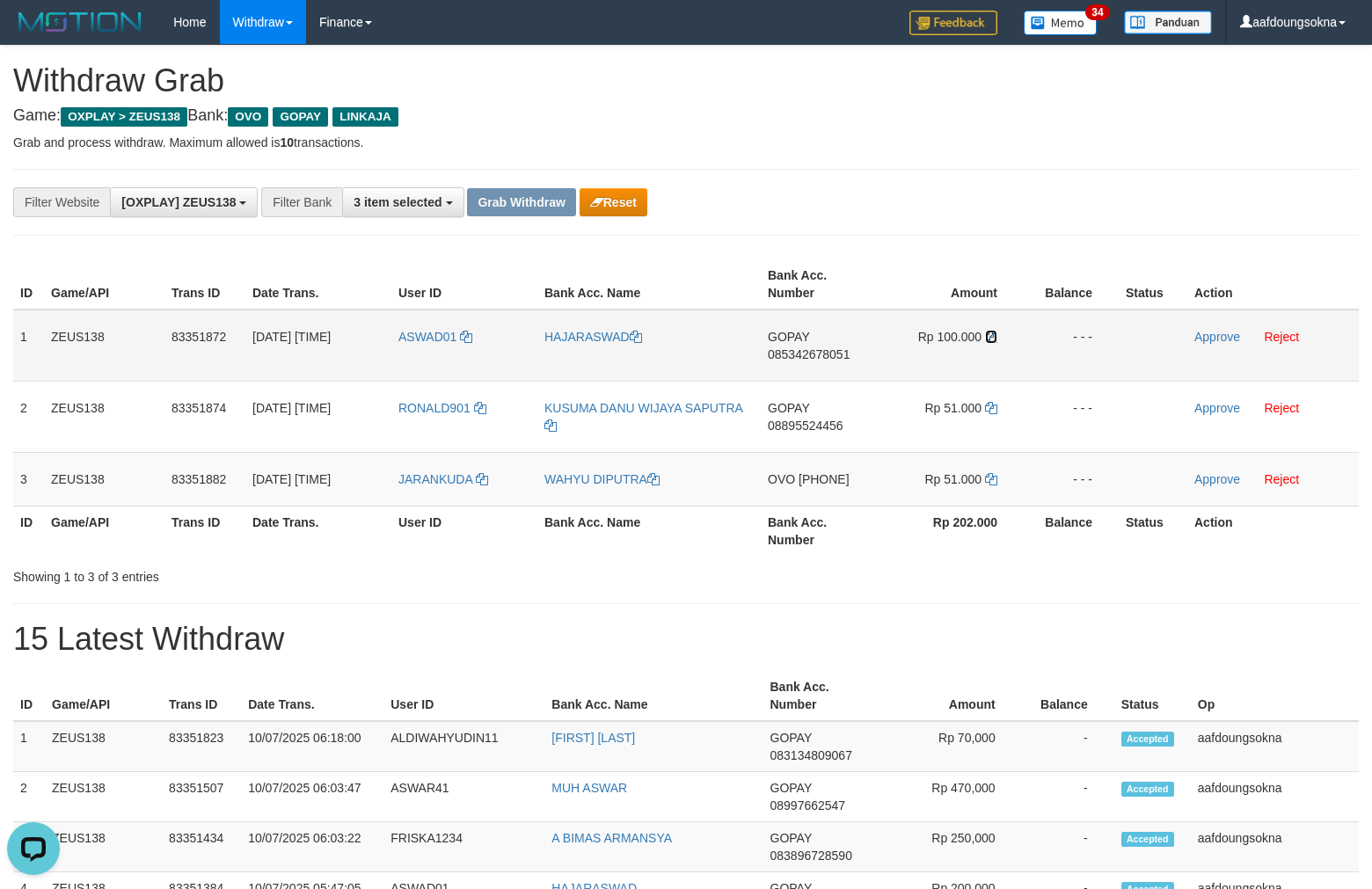 click at bounding box center [636, 337] 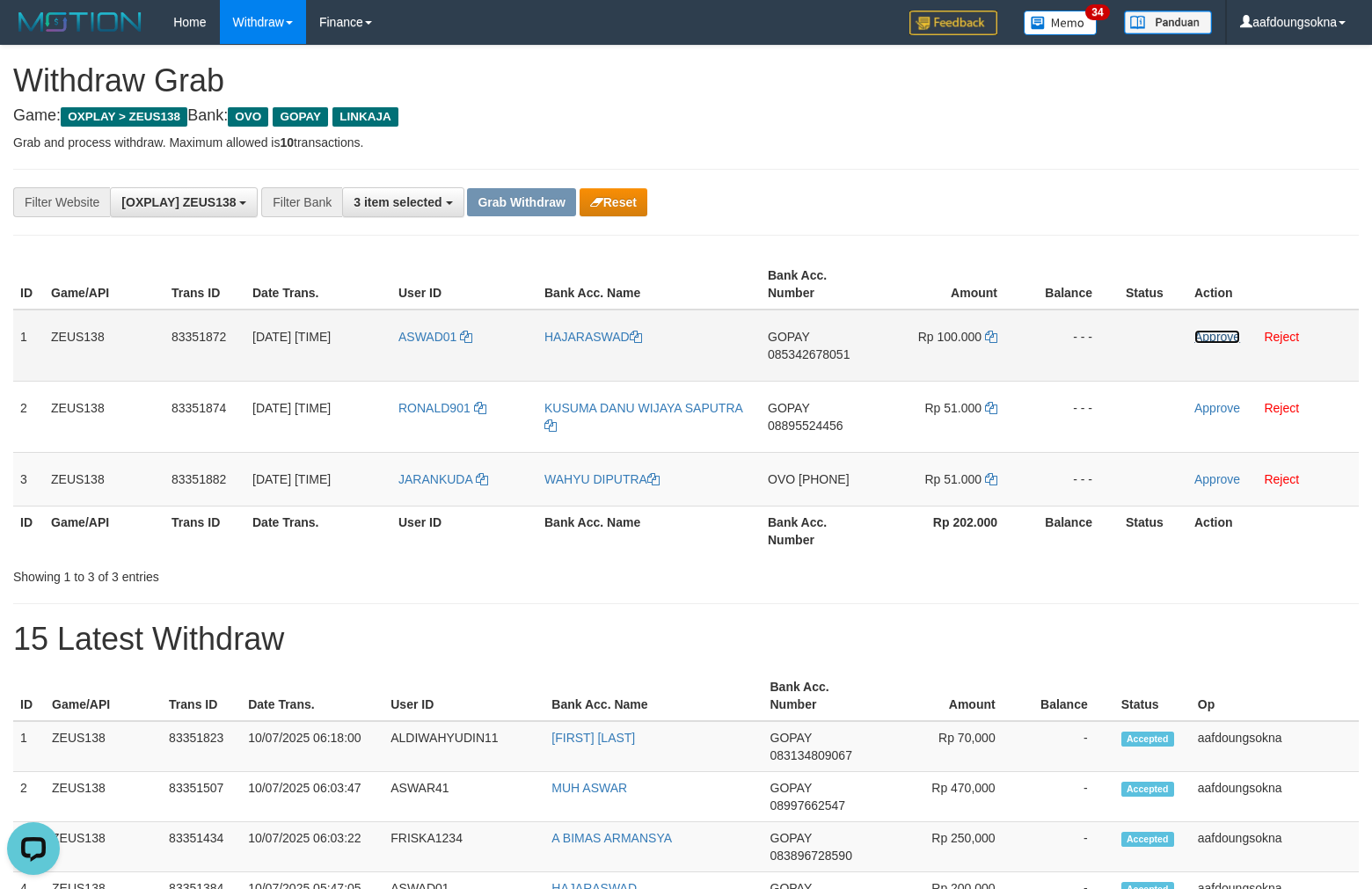 click on "Approve" at bounding box center (1217, 337) 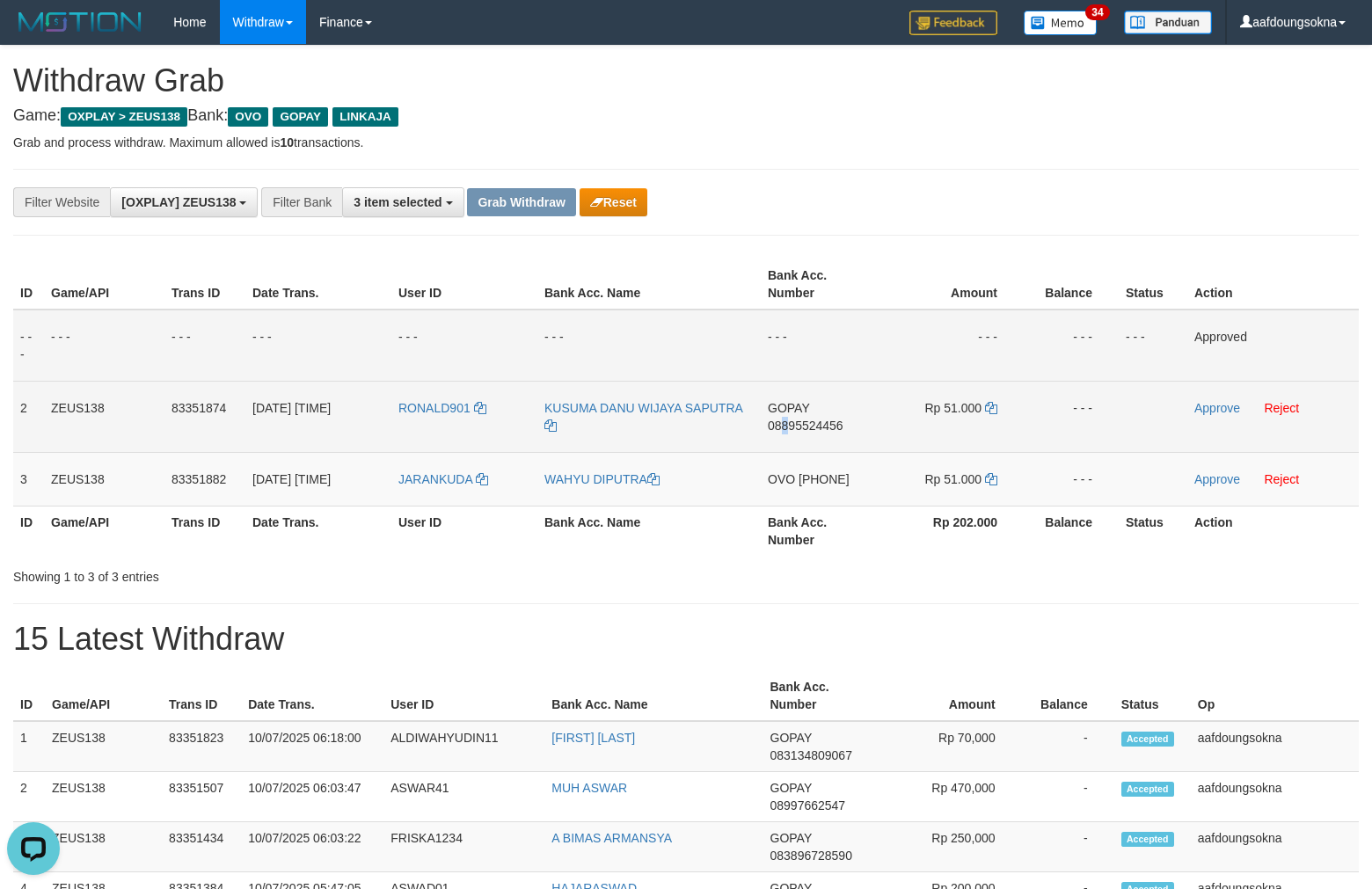 click on "08895524456" at bounding box center [806, 426] 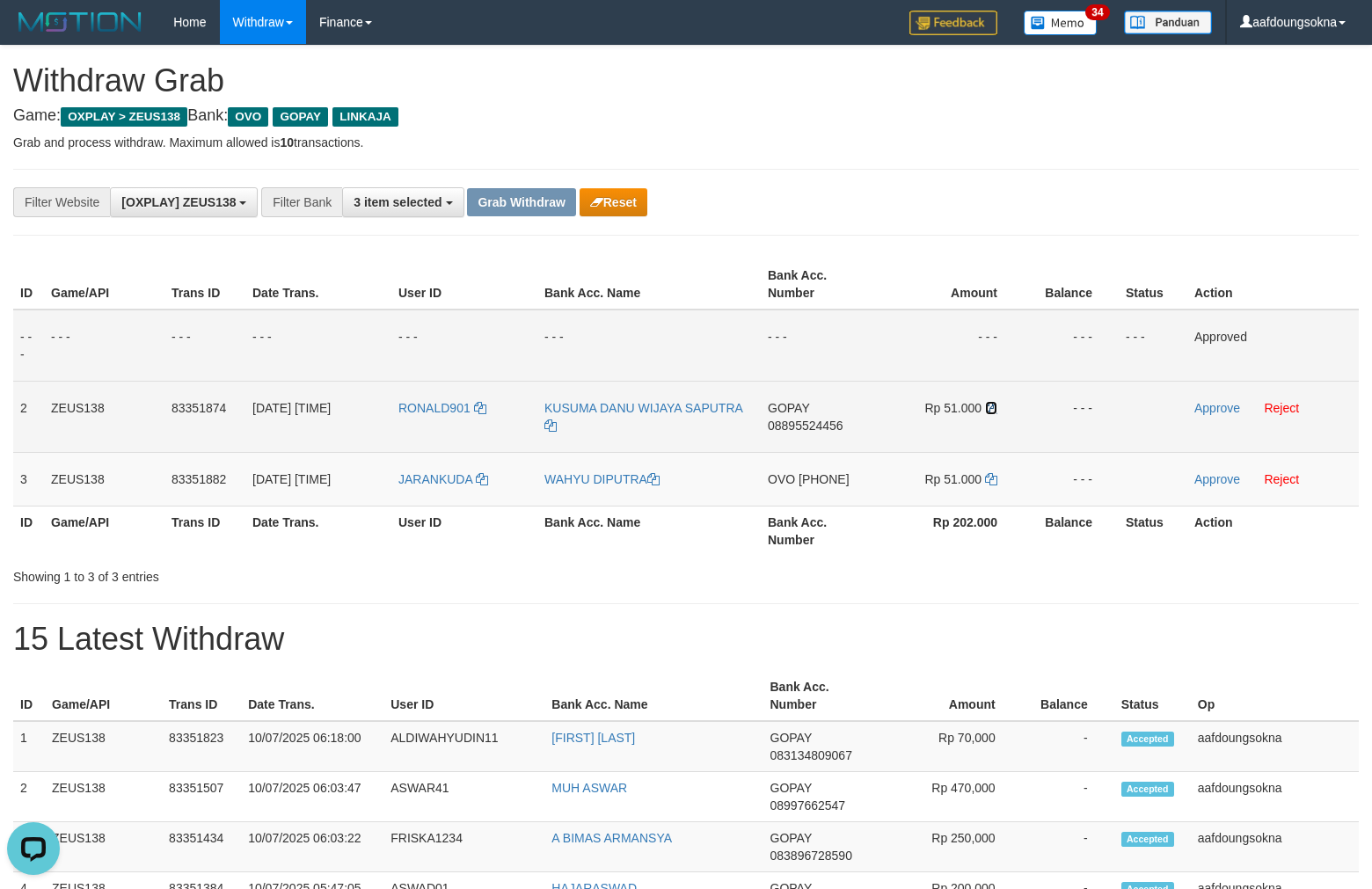 click at bounding box center [551, 426] 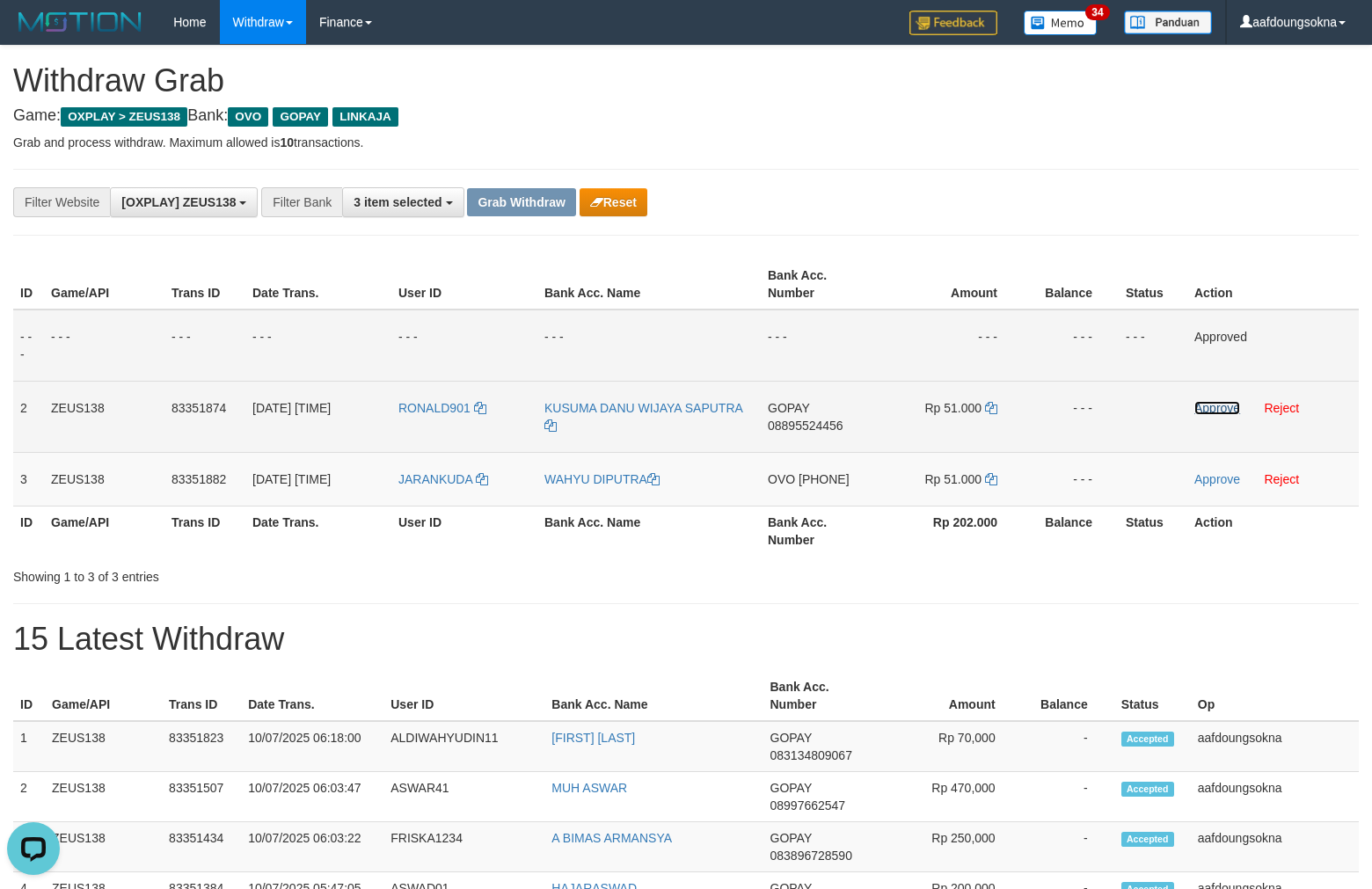 click on "Approve" at bounding box center [1217, 408] 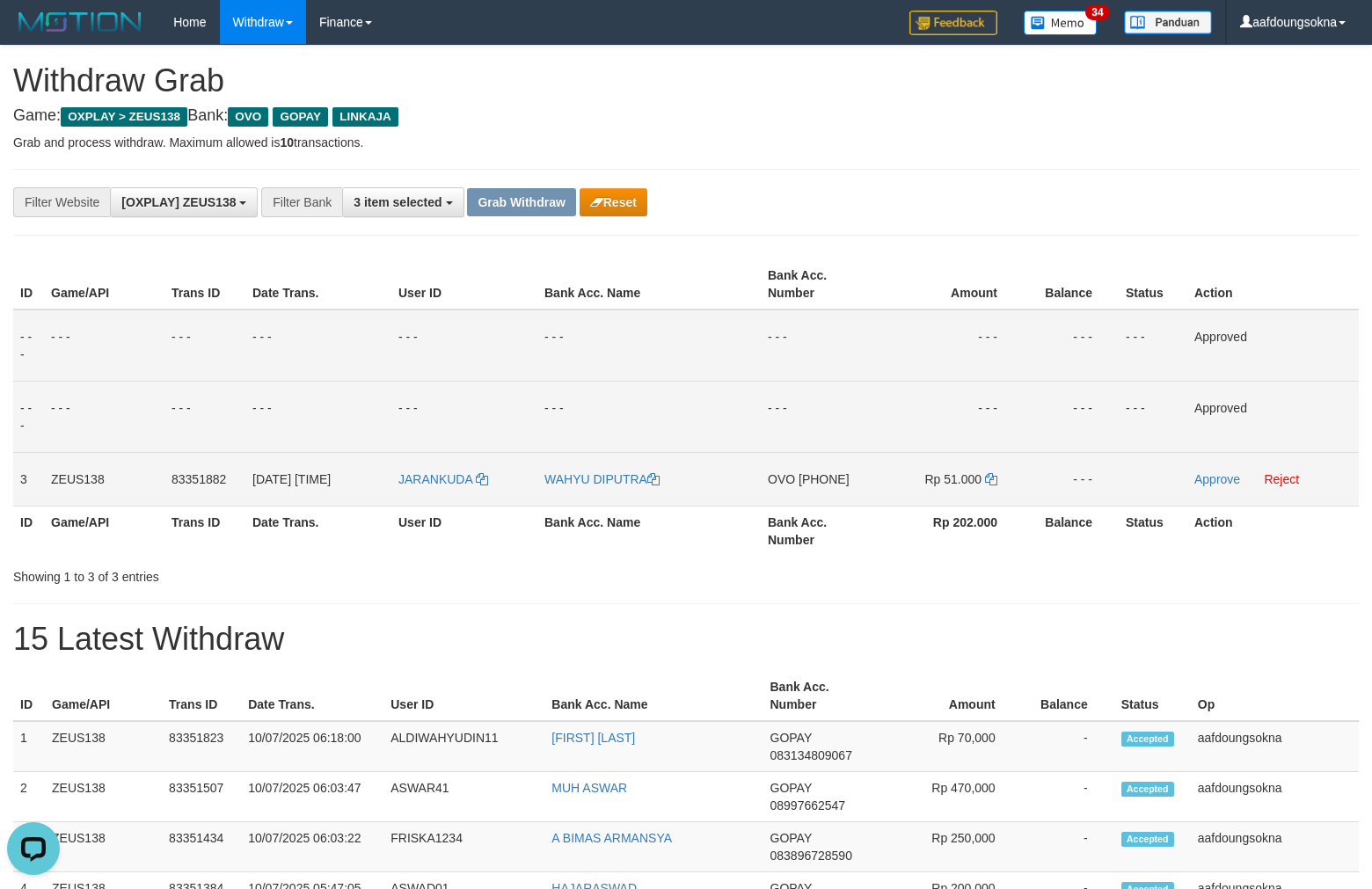 click on "OVO
085655912213" at bounding box center [821, 346] 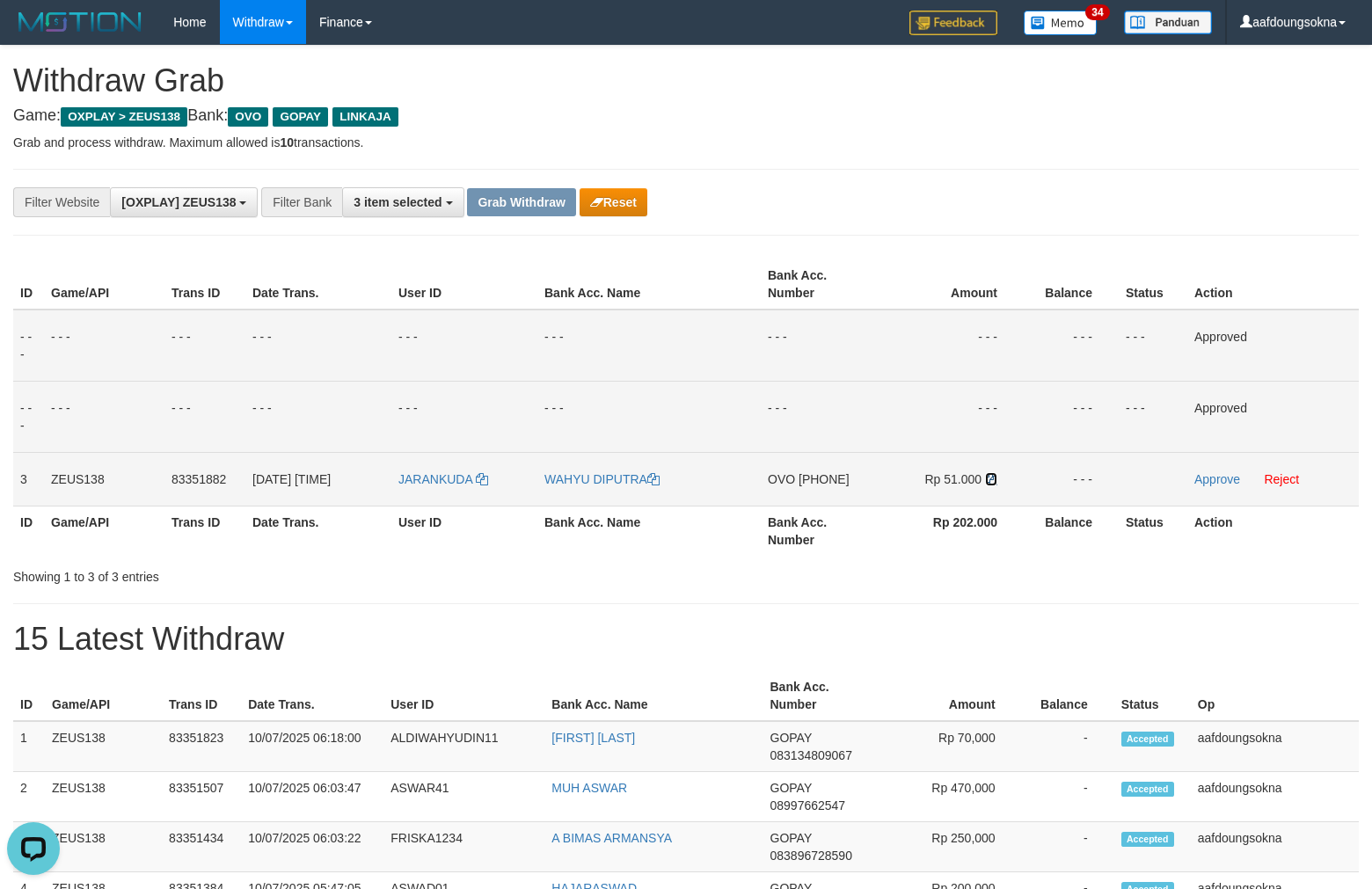 click at bounding box center (653, 479) 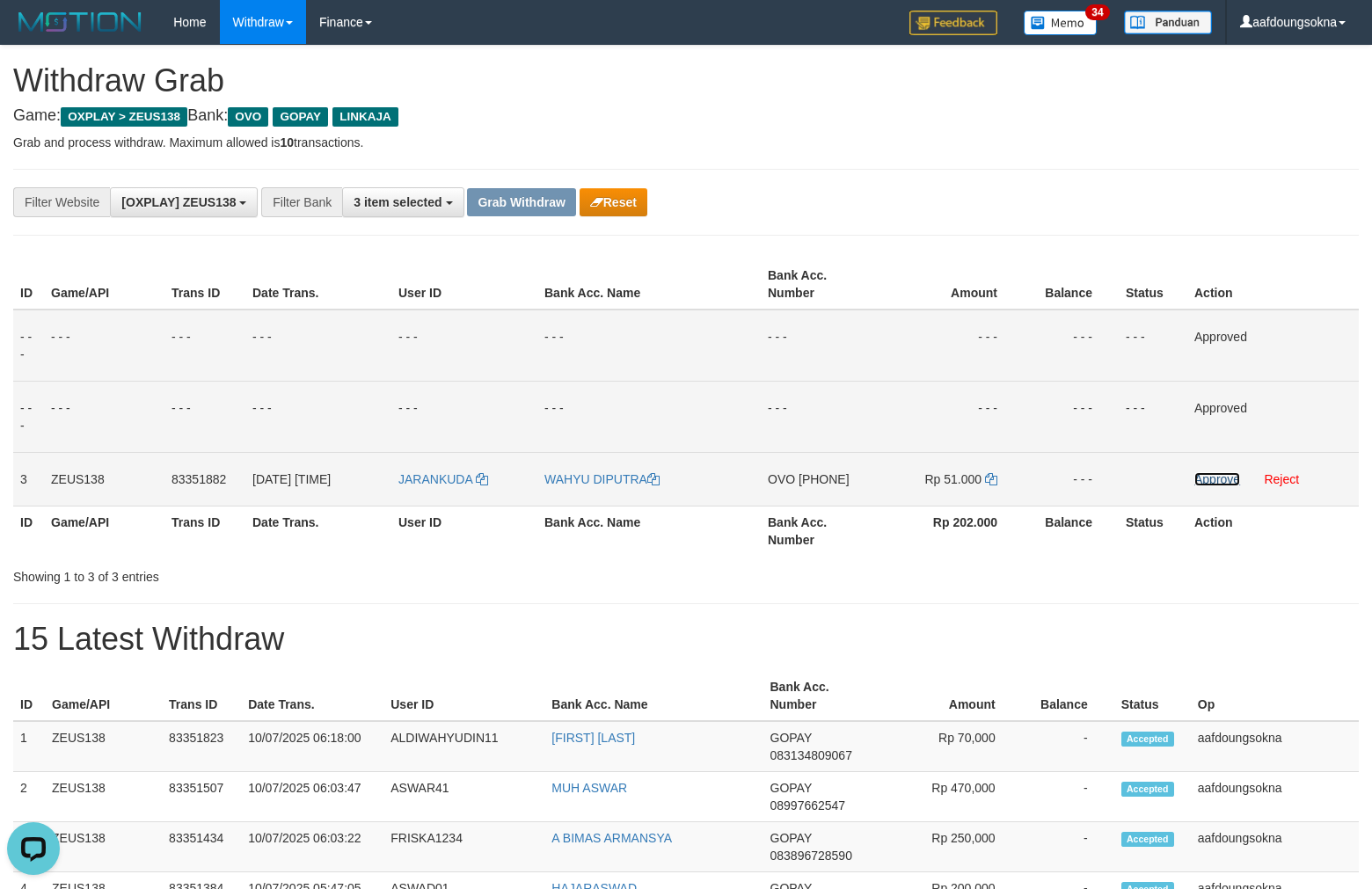 click on "Approve" at bounding box center (1217, 479) 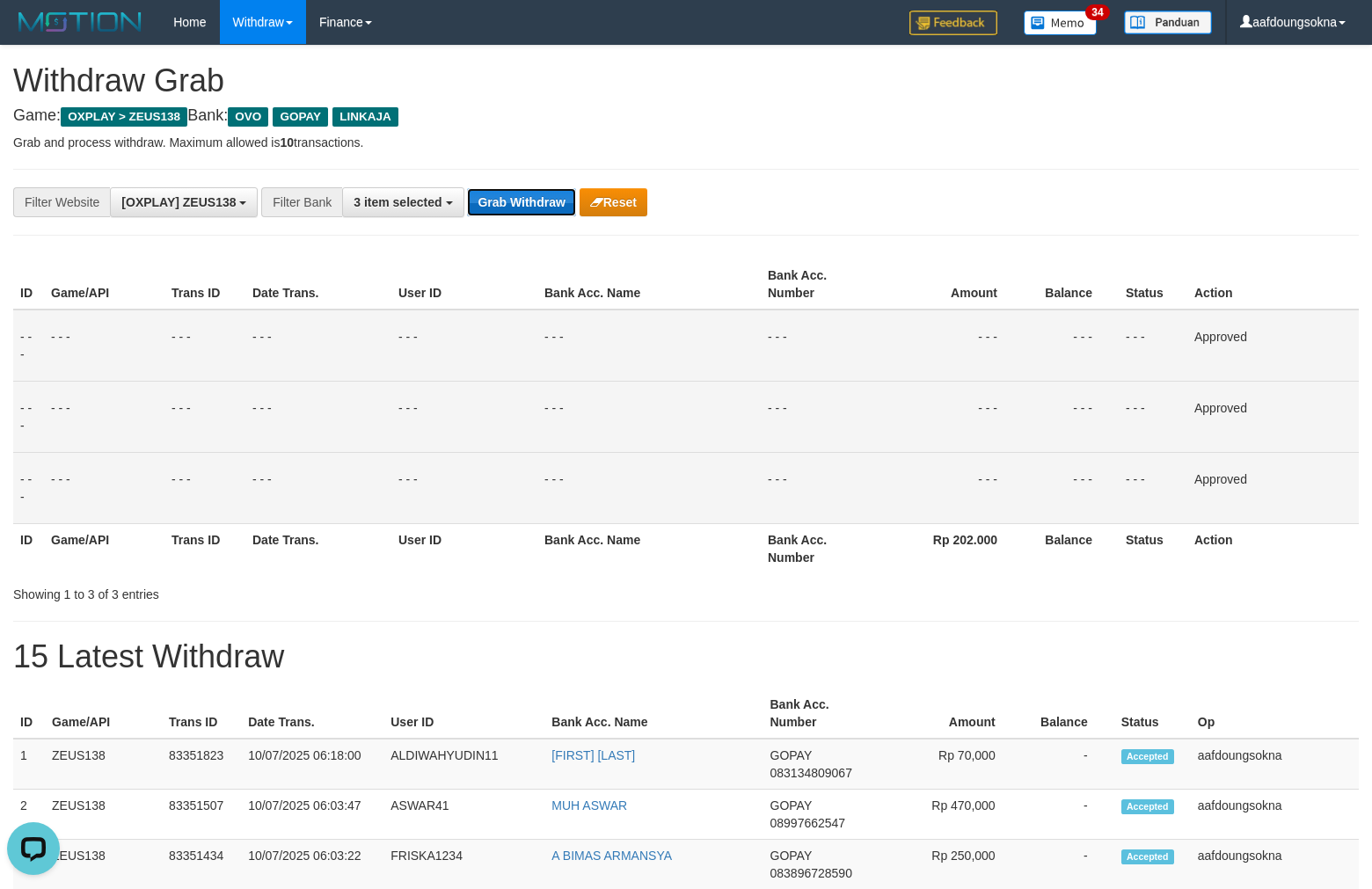 click on "Grab Withdraw" at bounding box center [521, 202] 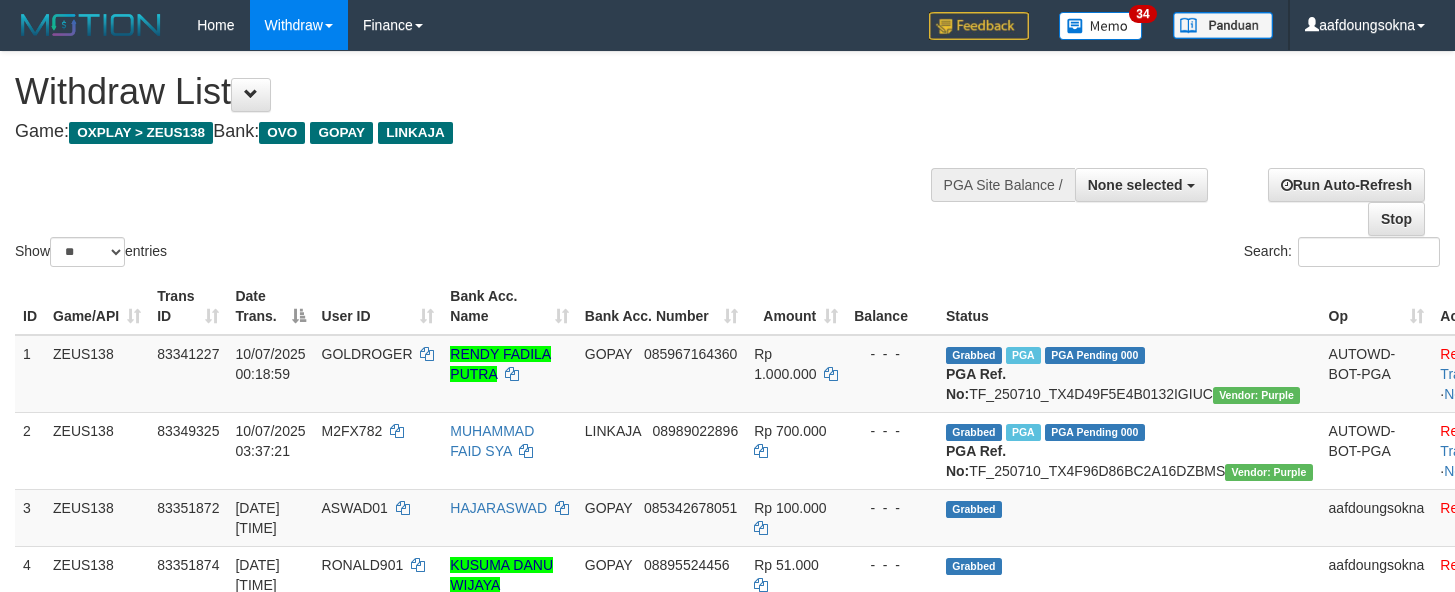 scroll, scrollTop: 356, scrollLeft: 0, axis: vertical 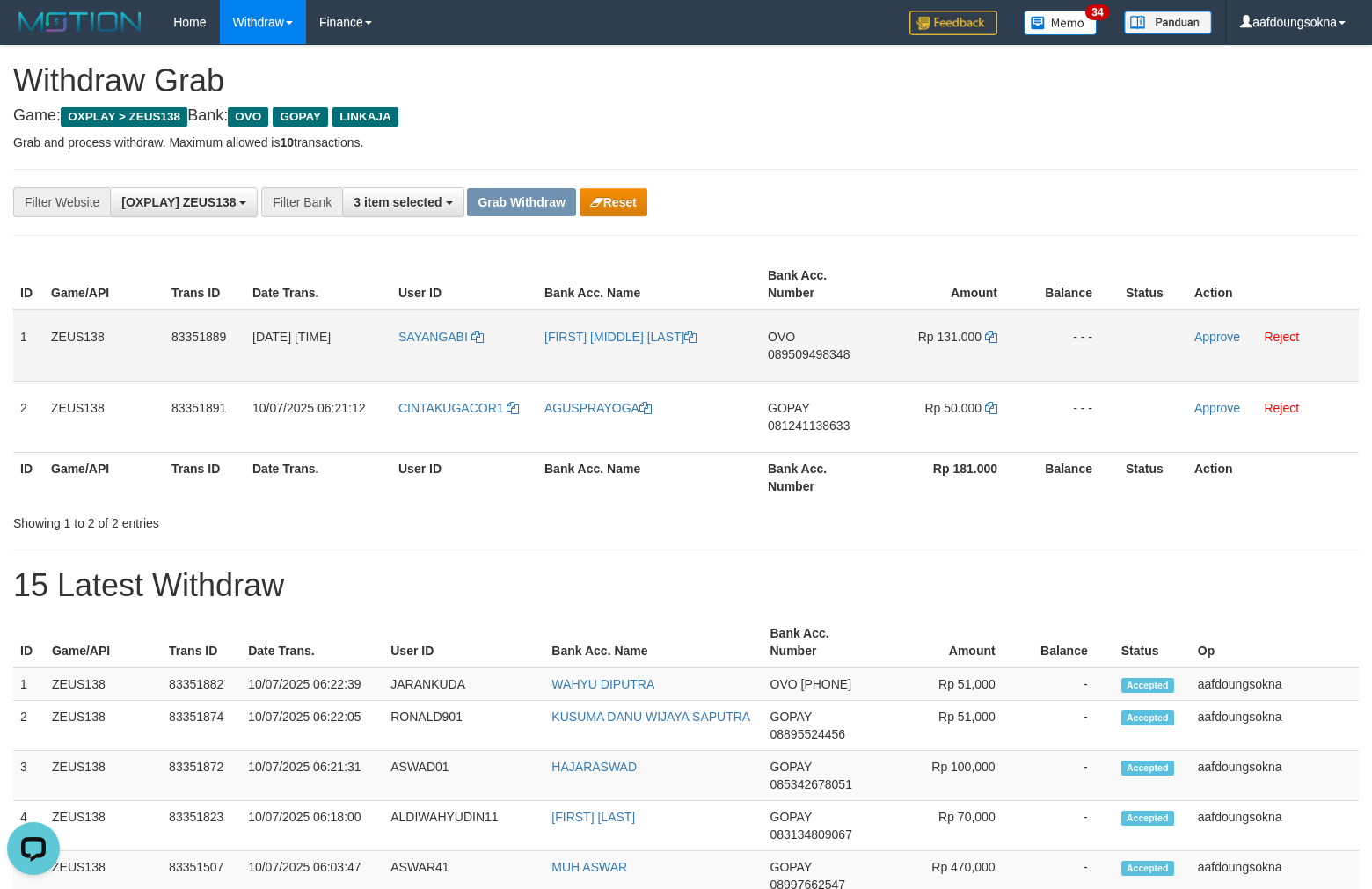 click on "SAYANGABI" at bounding box center [464, 346] 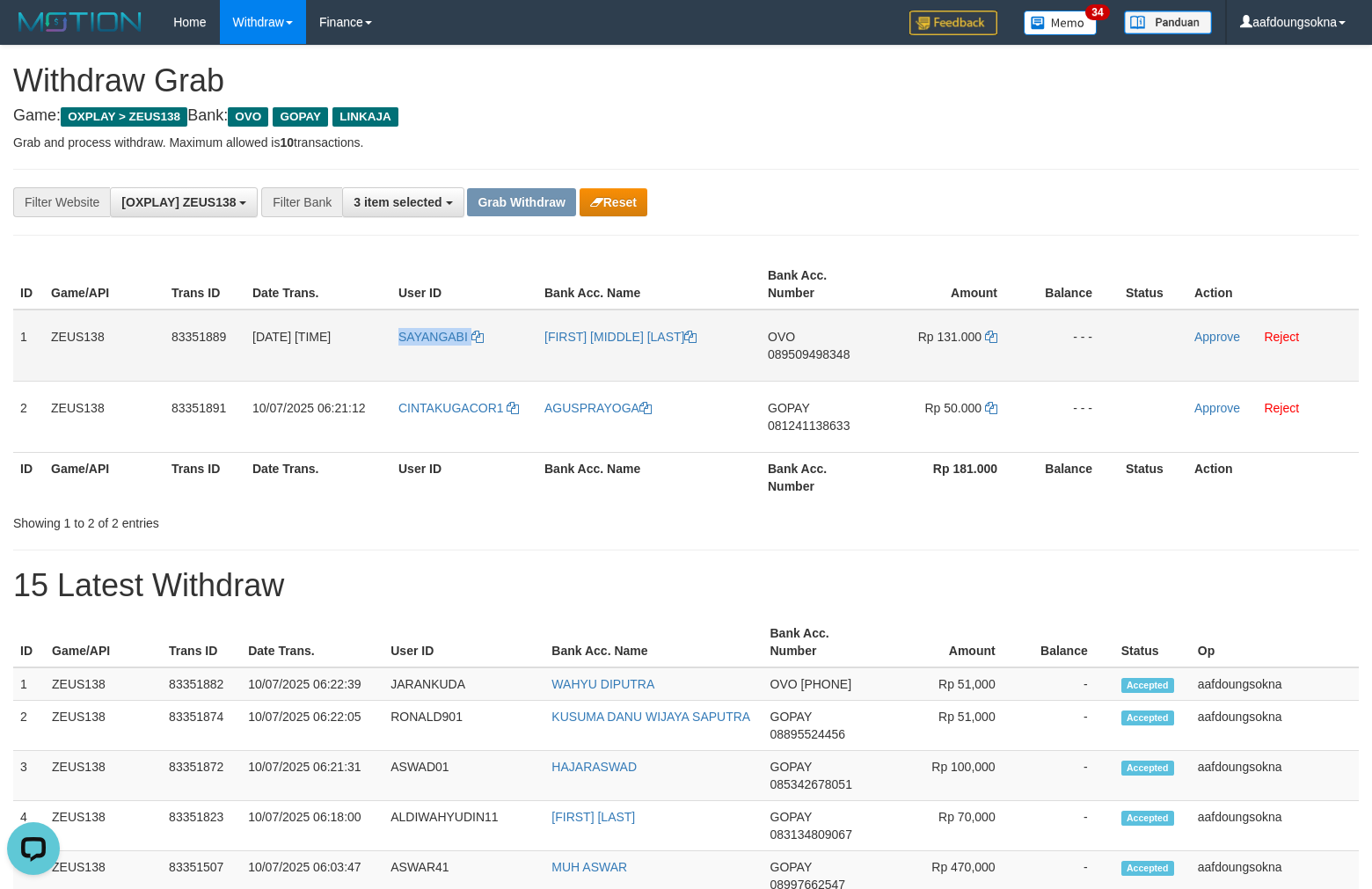 copy on "SAYANGABI" 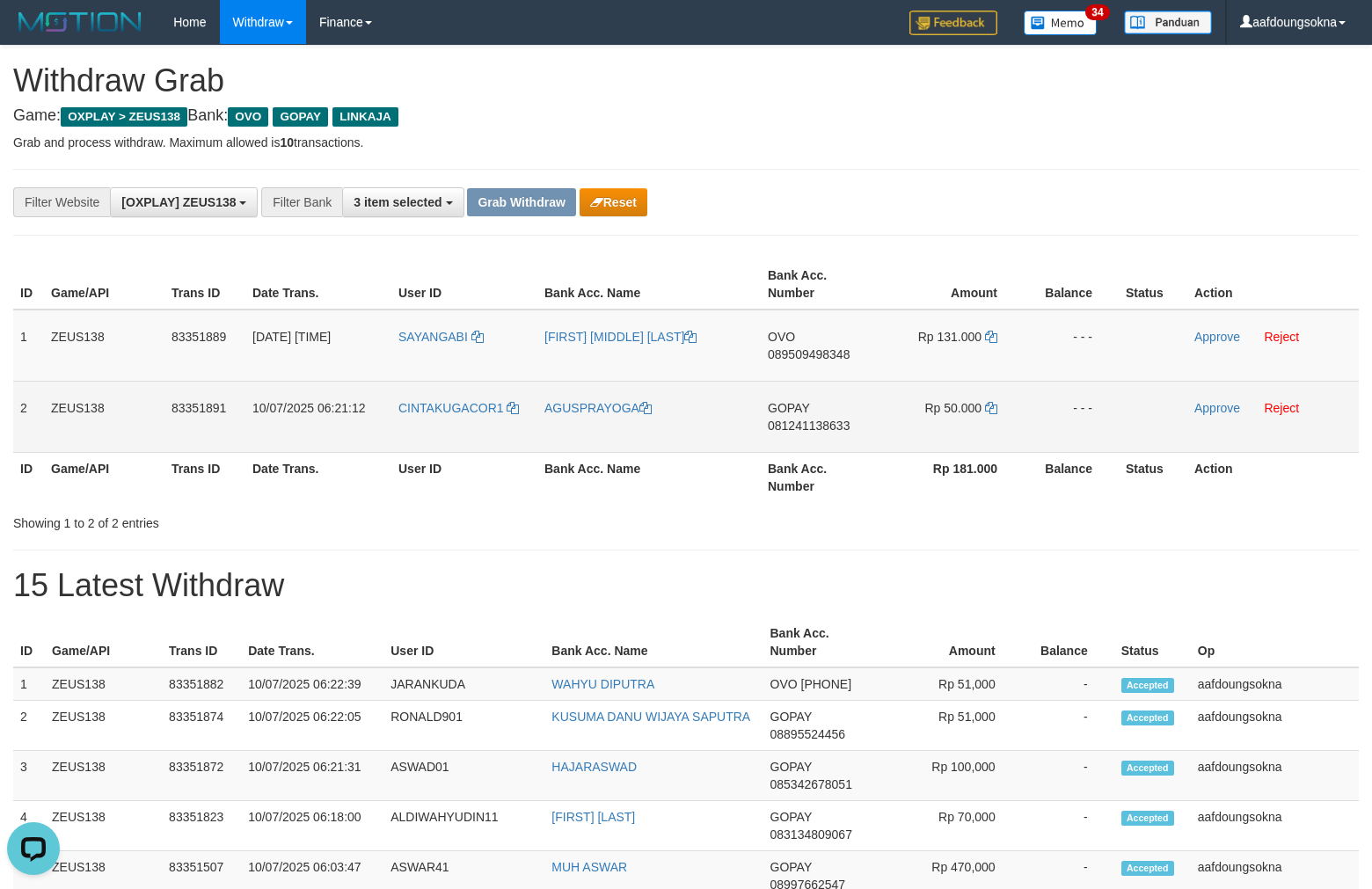 click on "CINTAKUGACOR1" at bounding box center (464, 416) 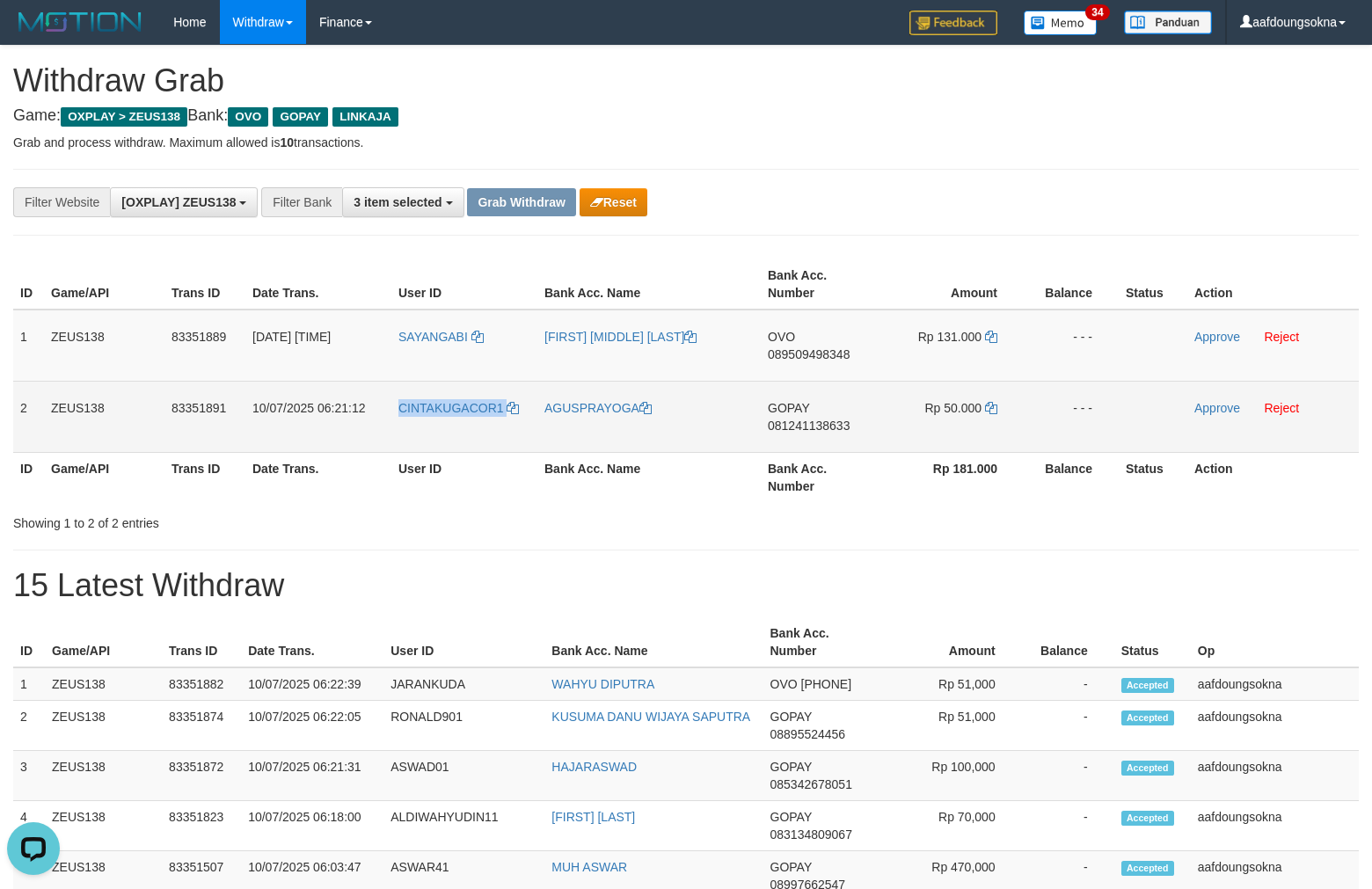 click on "CINTAKUGACOR1" at bounding box center (464, 416) 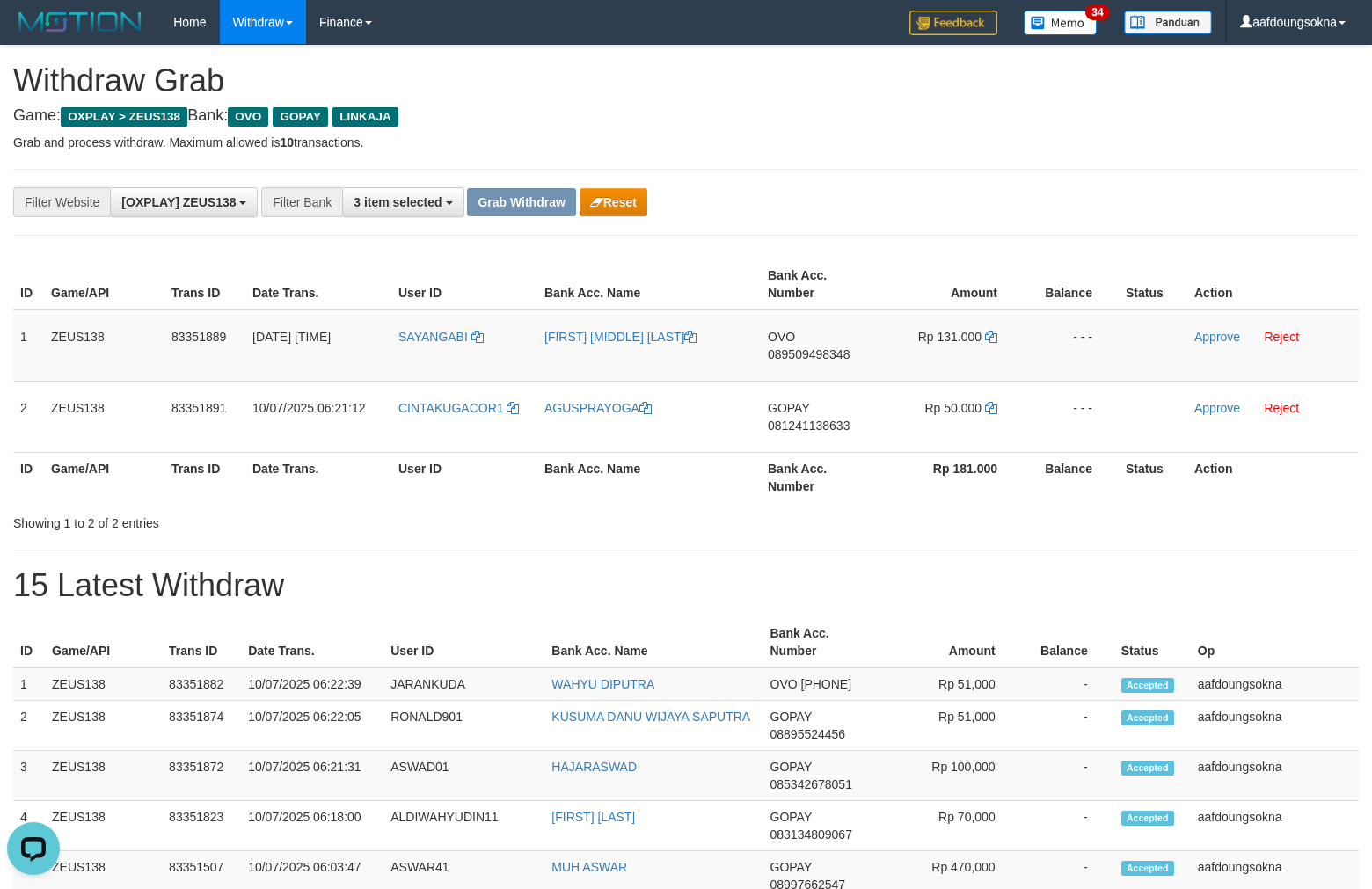 click on "**********" at bounding box center [686, 1014] 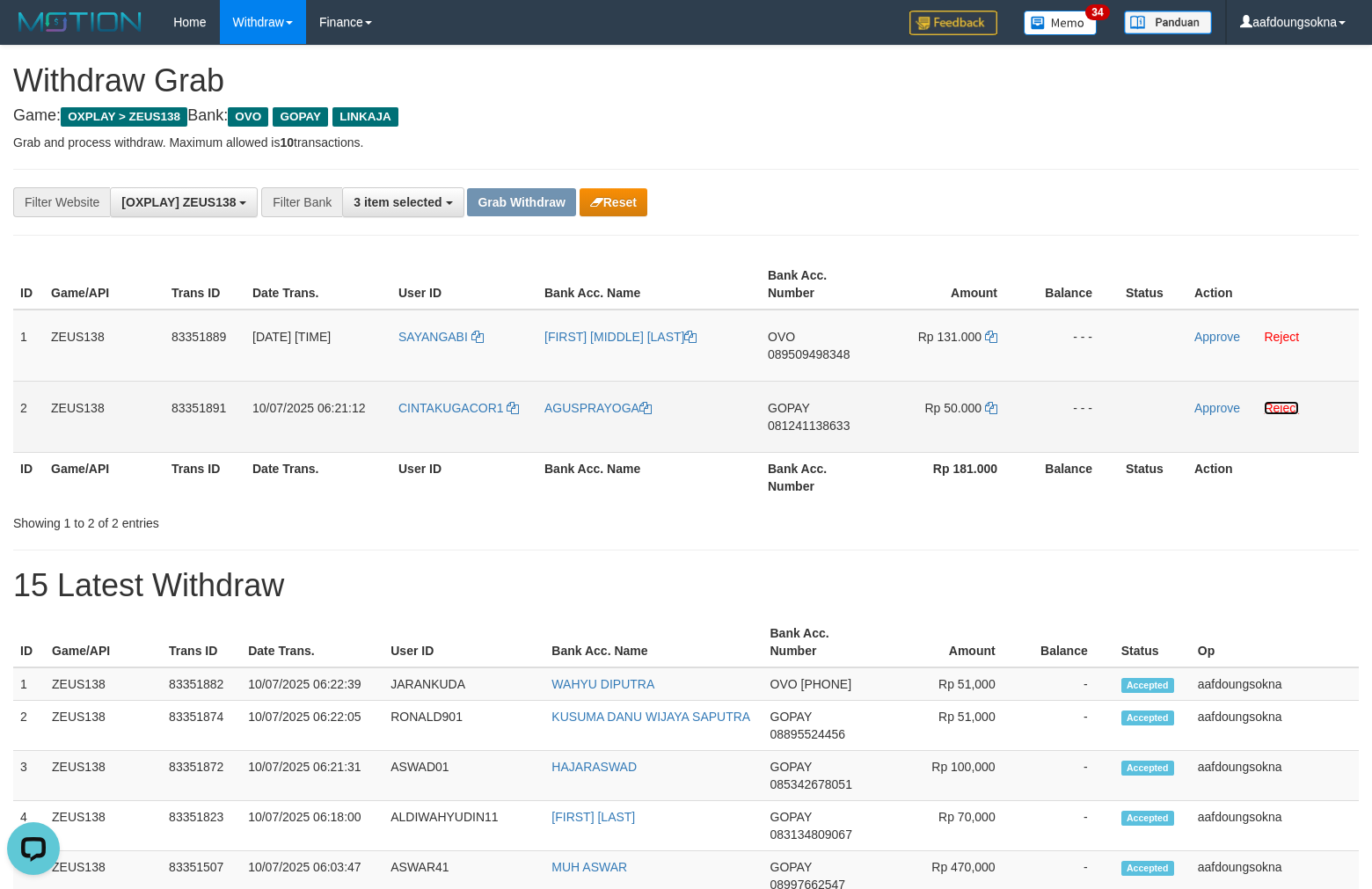click on "Reject" at bounding box center [1281, 408] 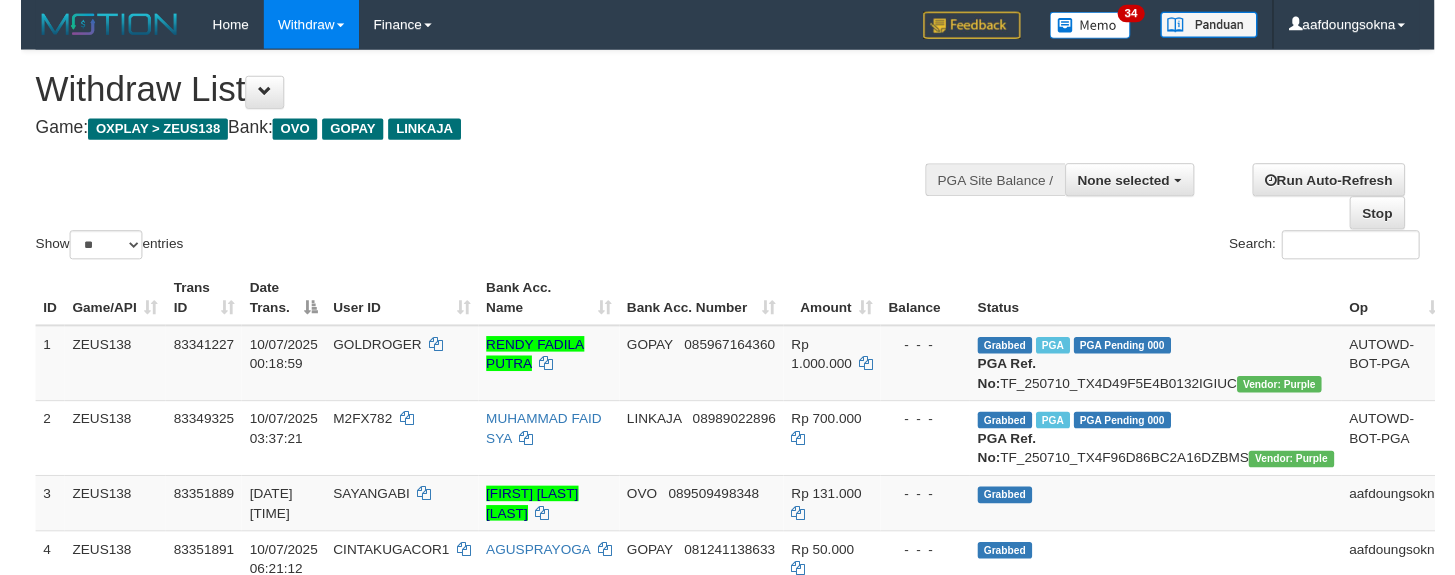 scroll, scrollTop: 356, scrollLeft: 0, axis: vertical 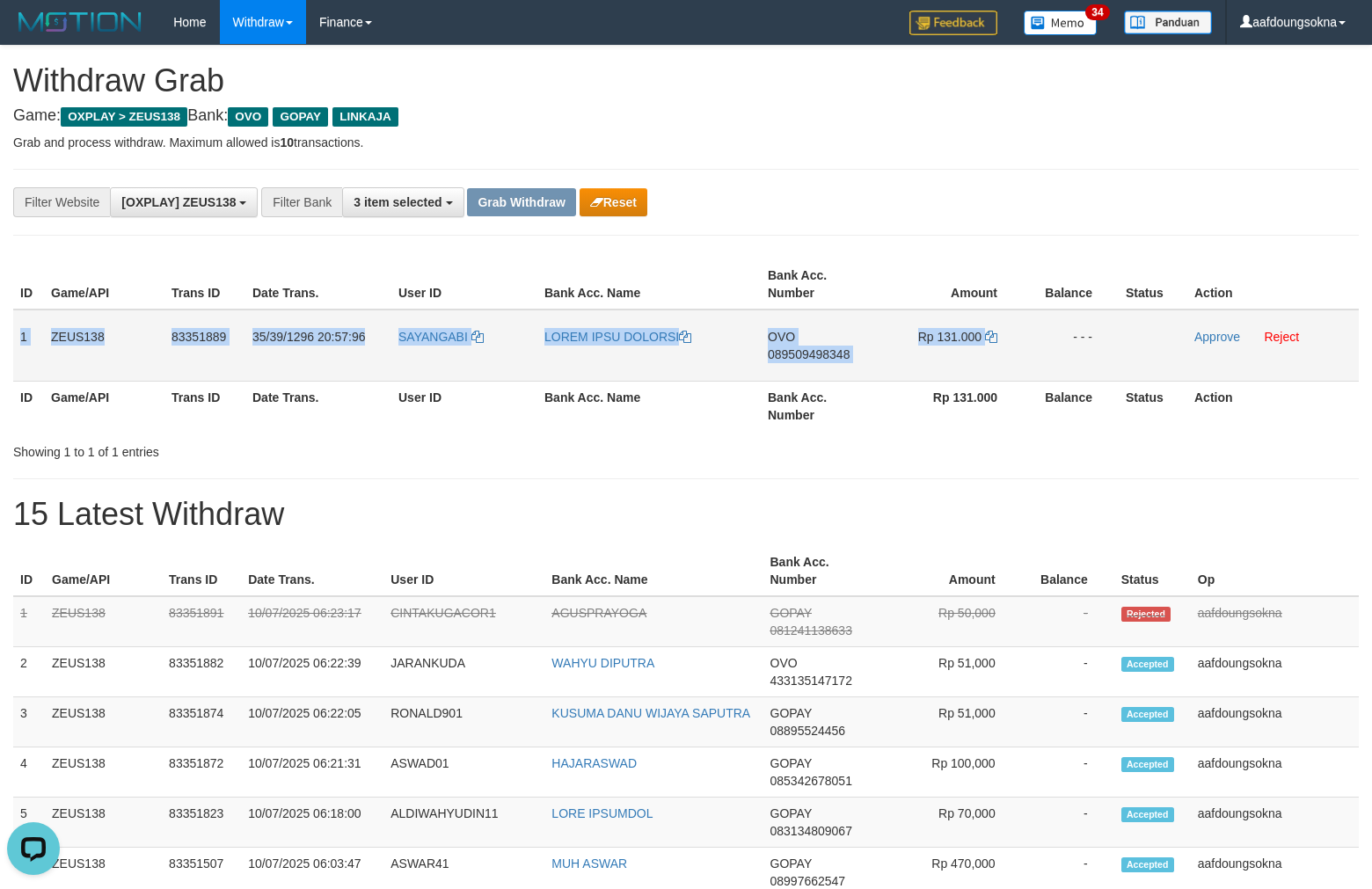 copy on "8
LORE545
63962623
89/89/3924 40:52:52
IPSUMDOLO
SITAM CONS ADIPISC
ELI
096433982979
Se 297.441" 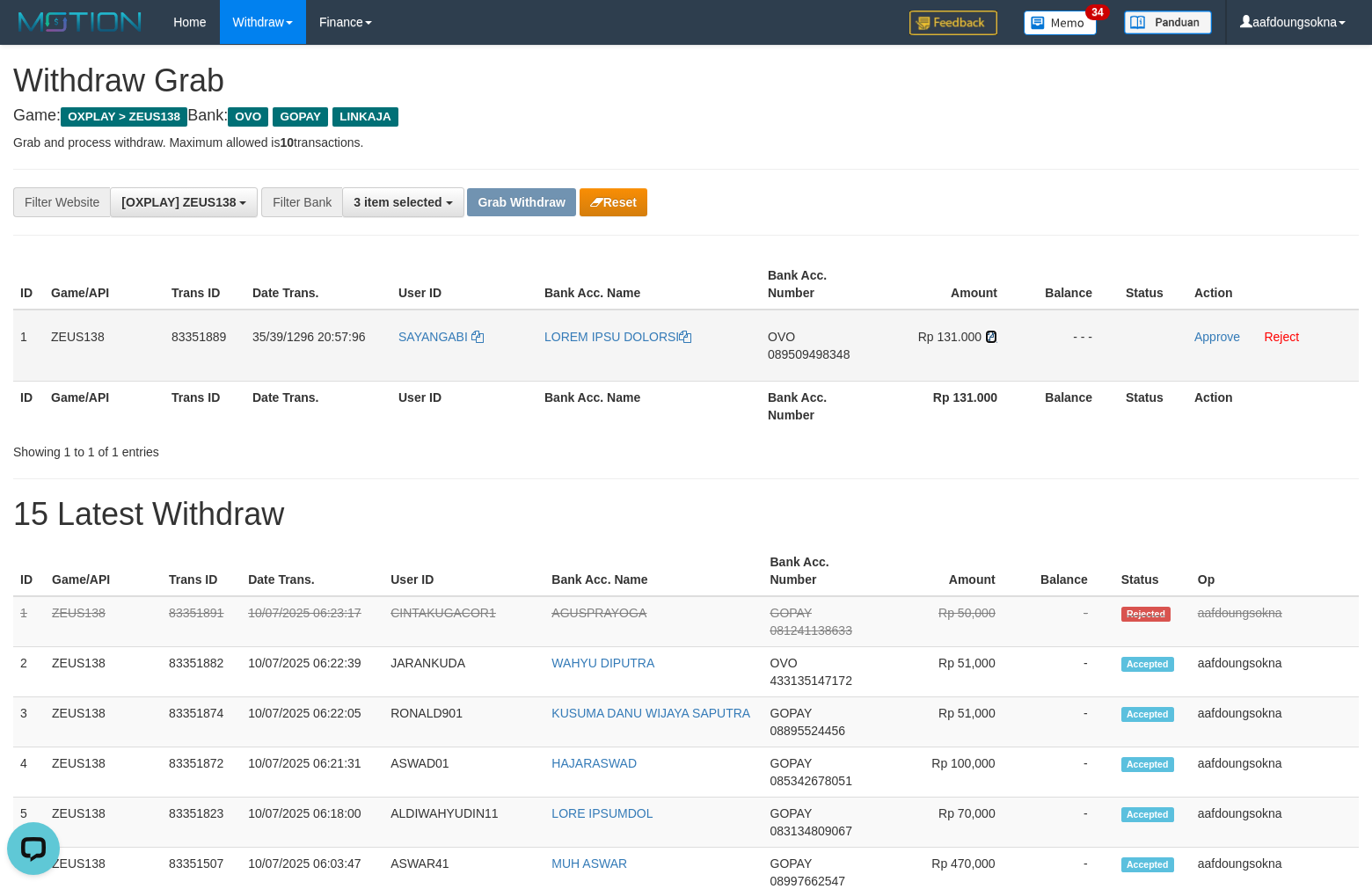click at bounding box center (685, 337) 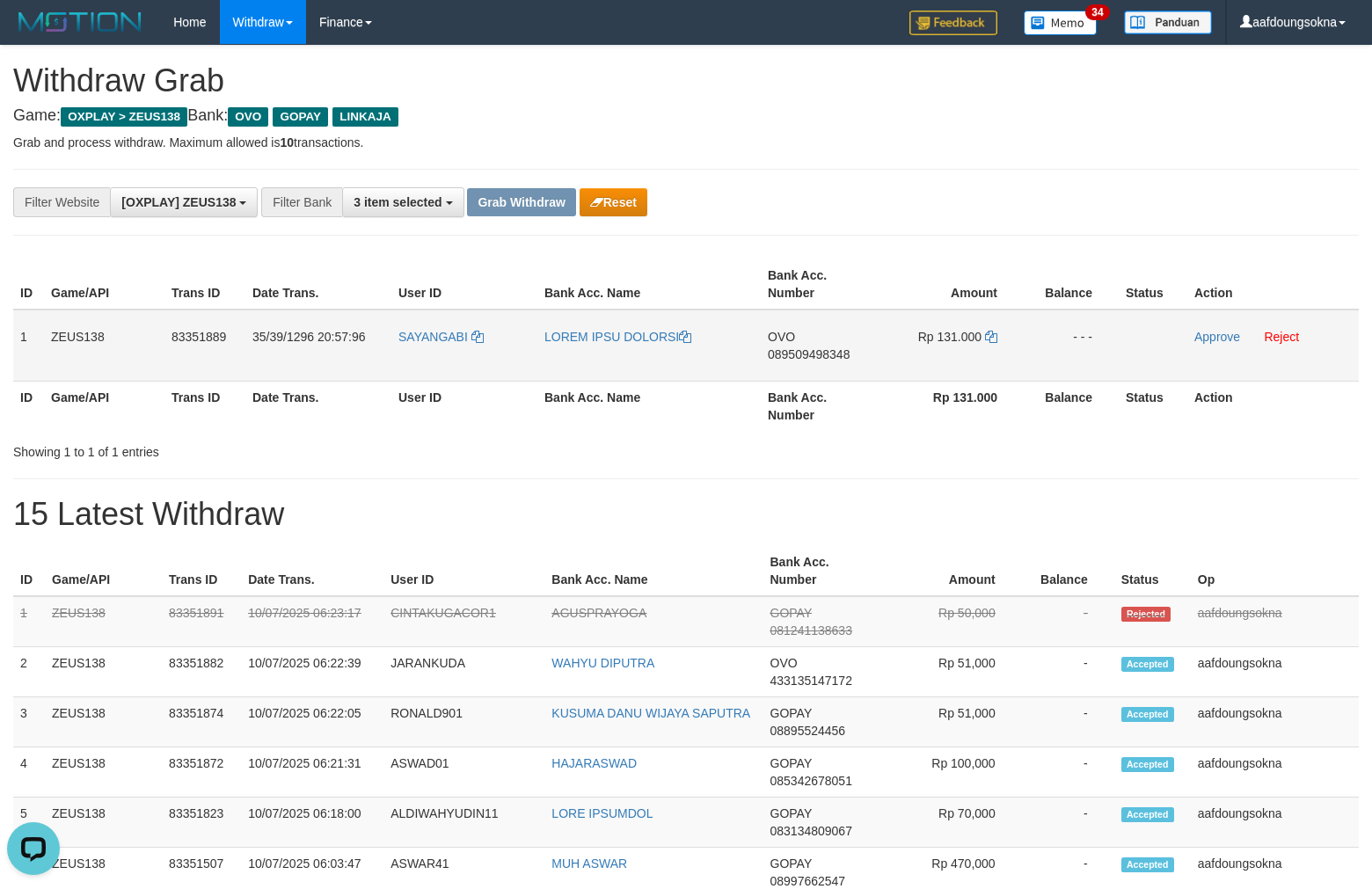 click on "Rp 131.000" at bounding box center (952, 346) 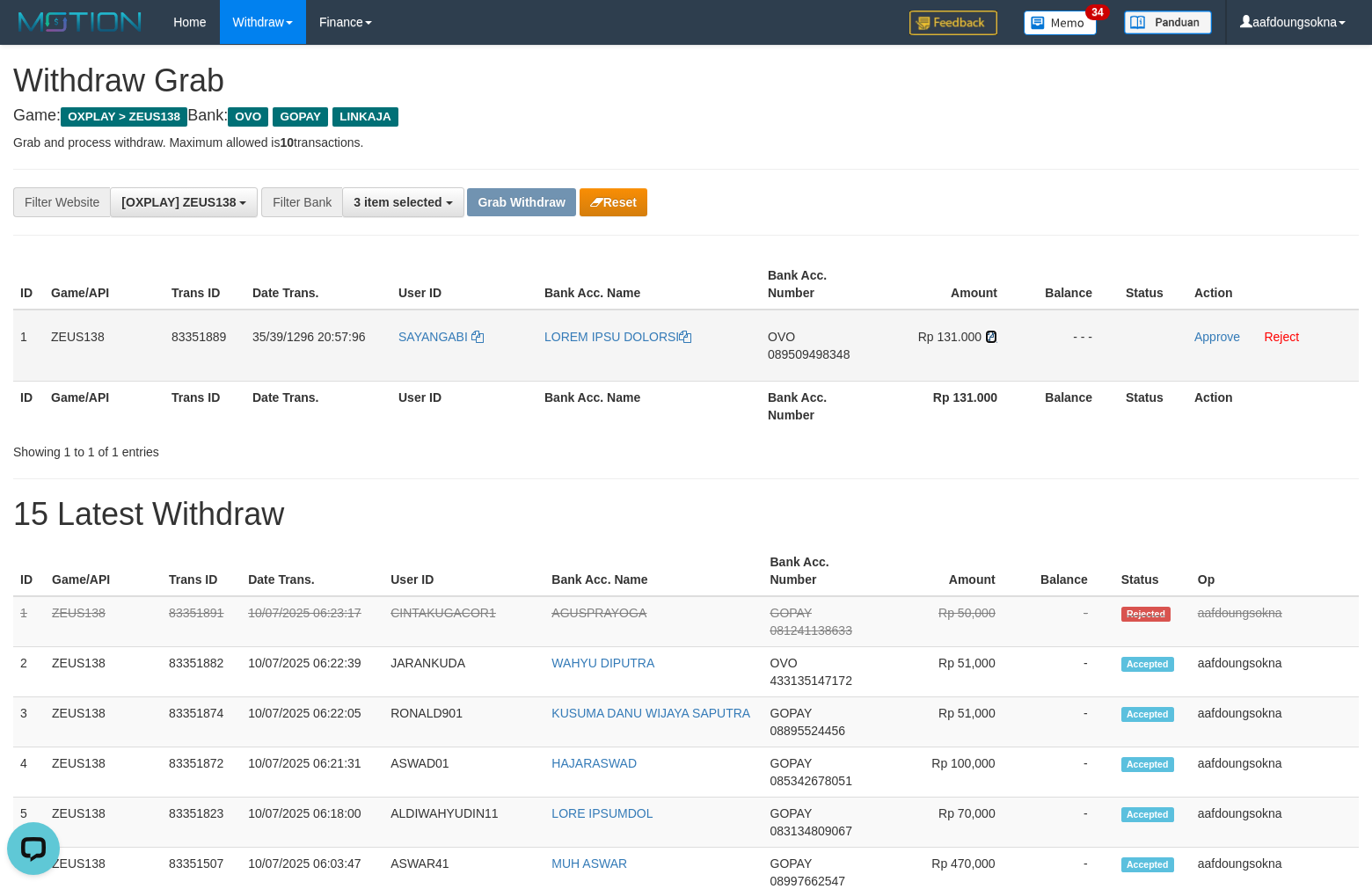 click at bounding box center [685, 337] 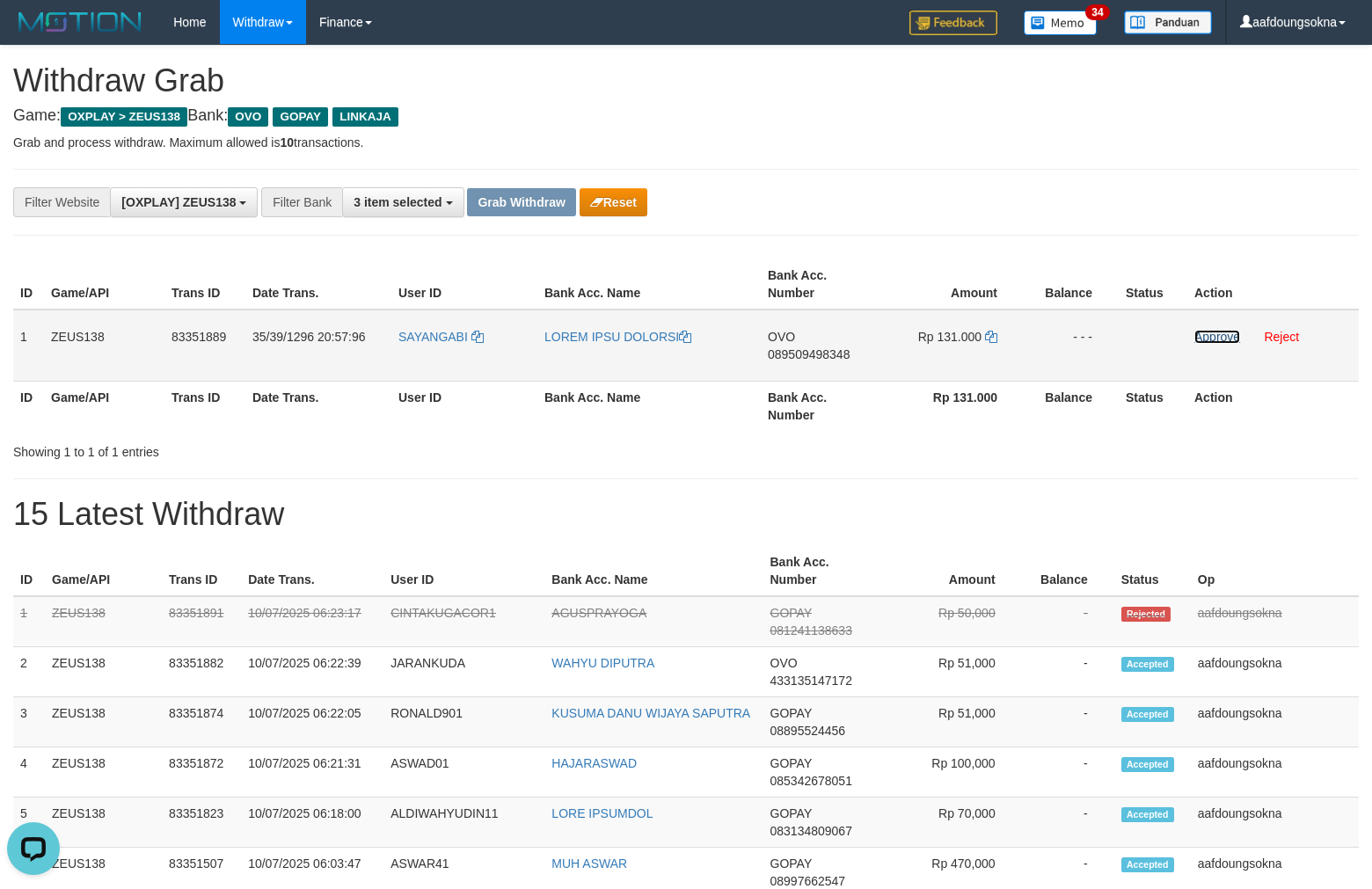 click on "Approve" at bounding box center (1217, 337) 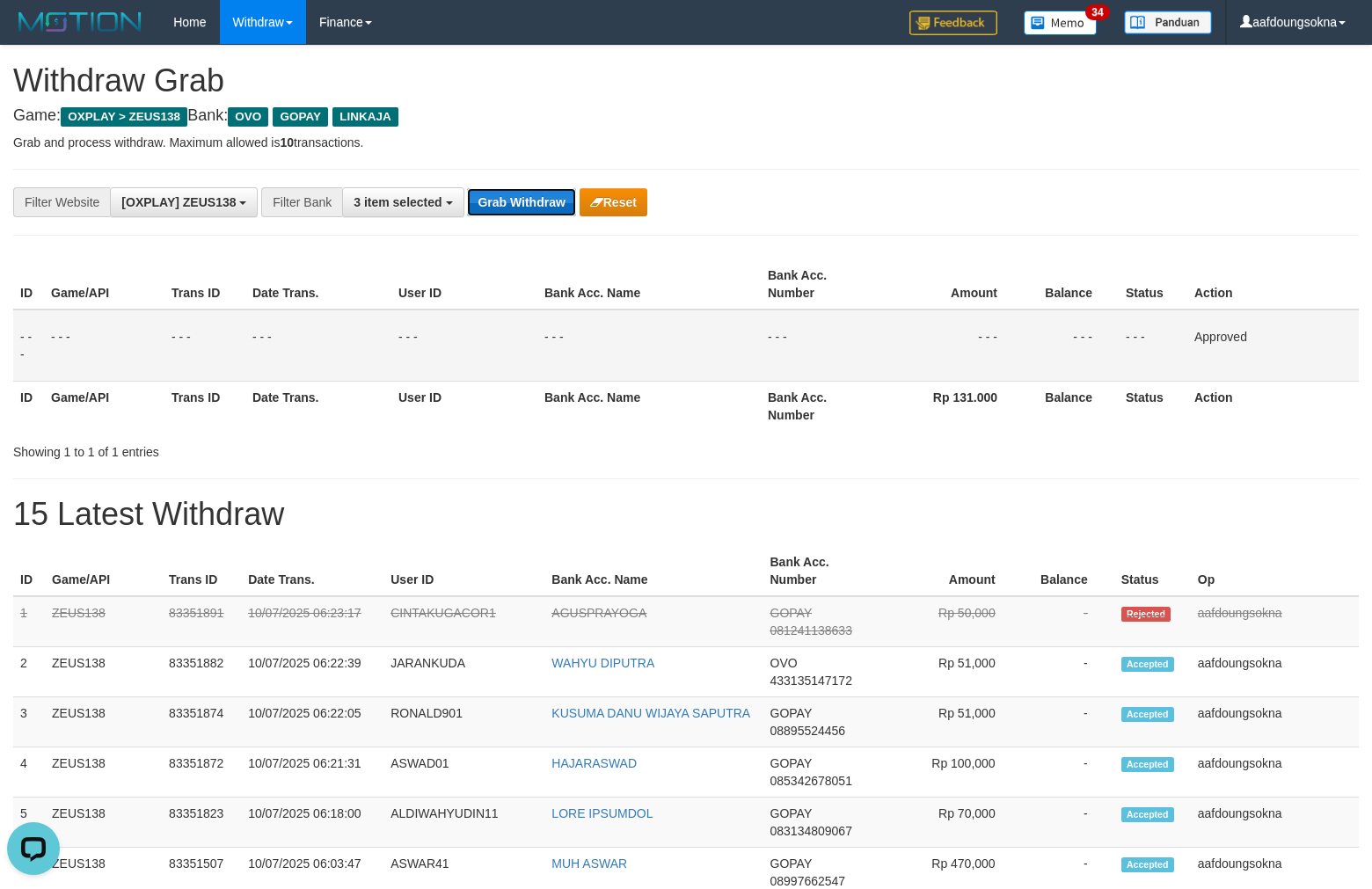click on "Grab Withdraw" at bounding box center (521, 202) 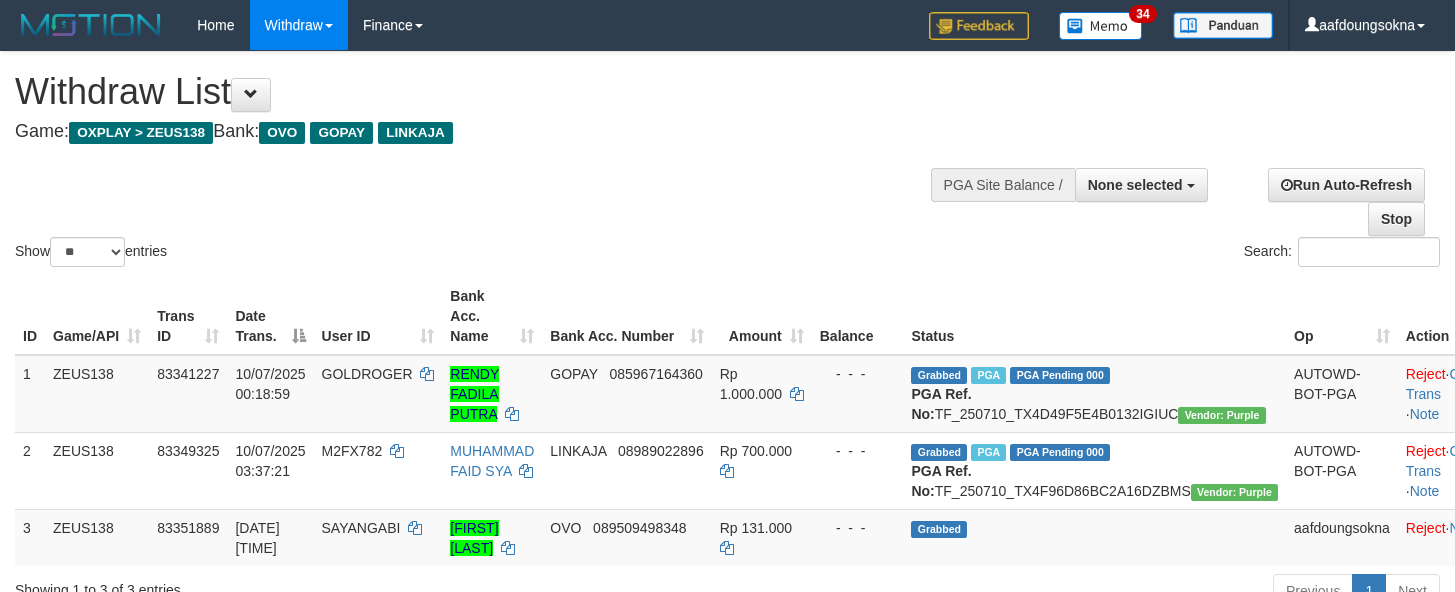 scroll, scrollTop: 356, scrollLeft: 0, axis: vertical 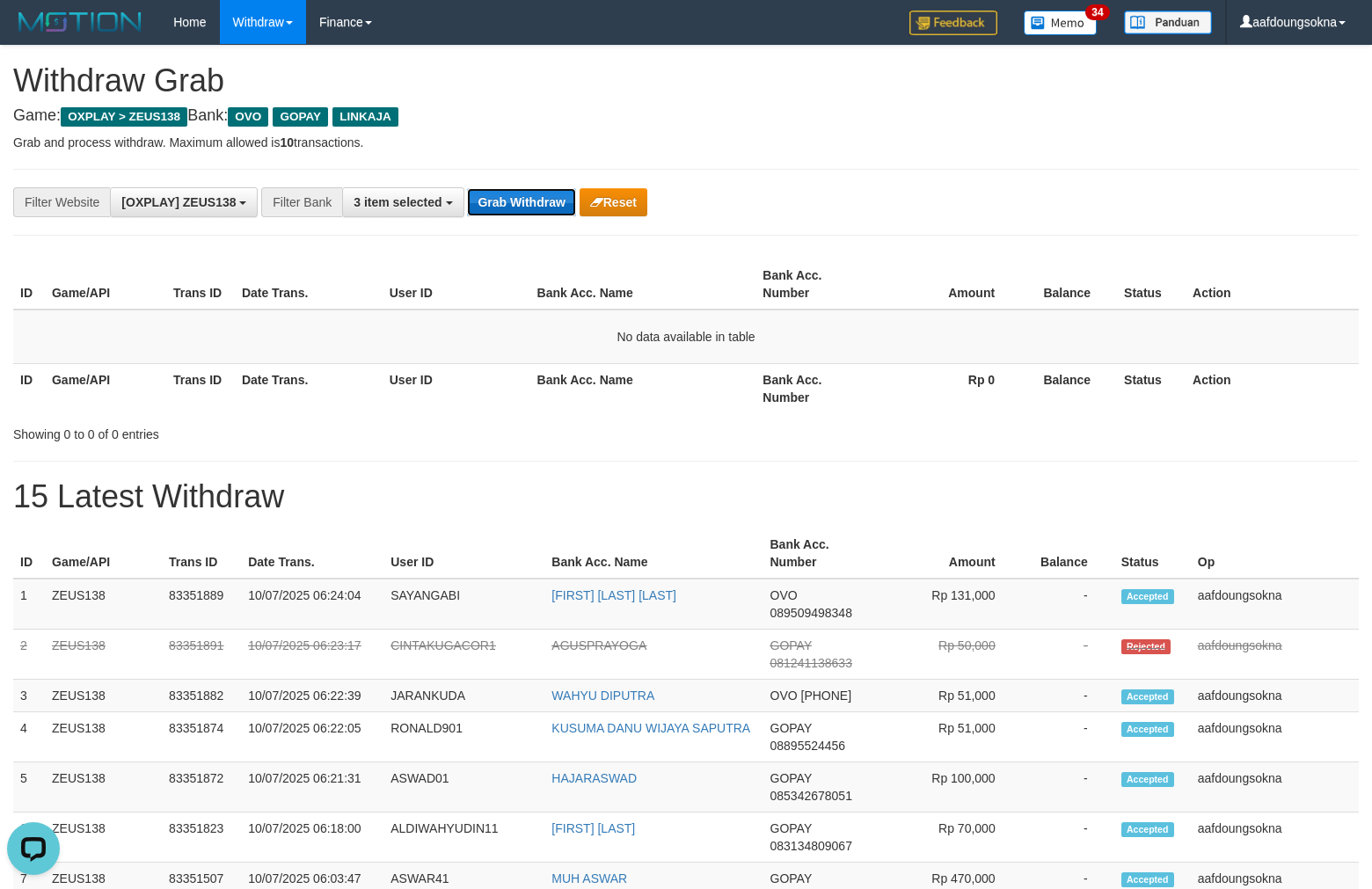 click on "Grab Withdraw" at bounding box center [521, 202] 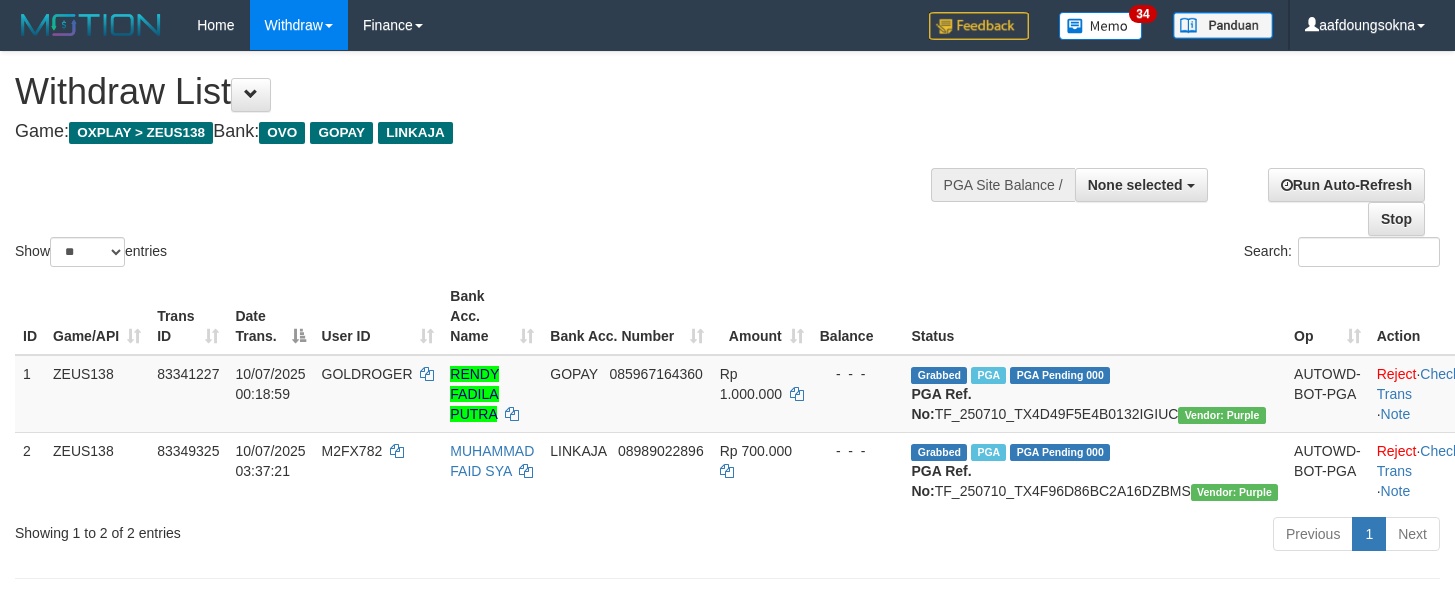 scroll, scrollTop: 356, scrollLeft: 0, axis: vertical 